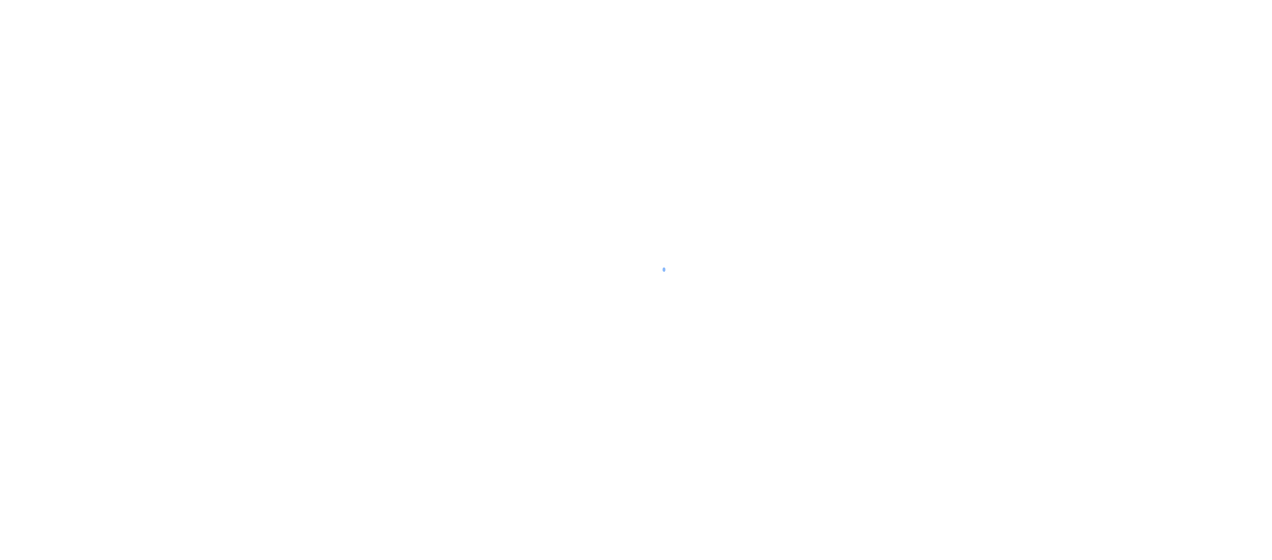 scroll, scrollTop: 0, scrollLeft: 0, axis: both 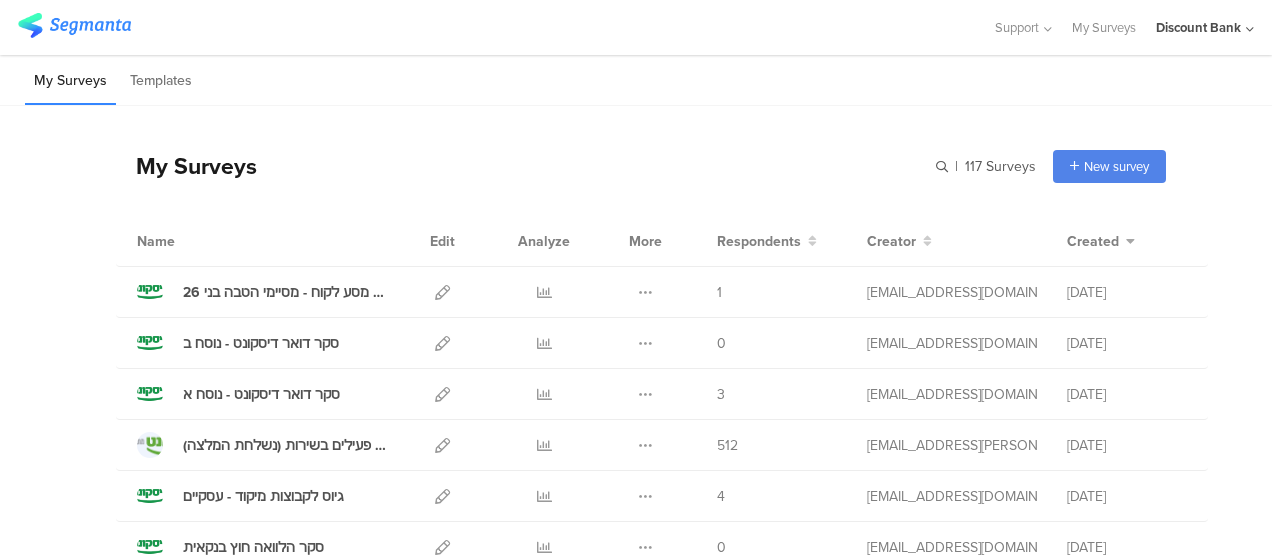 click at bounding box center [544, 445] 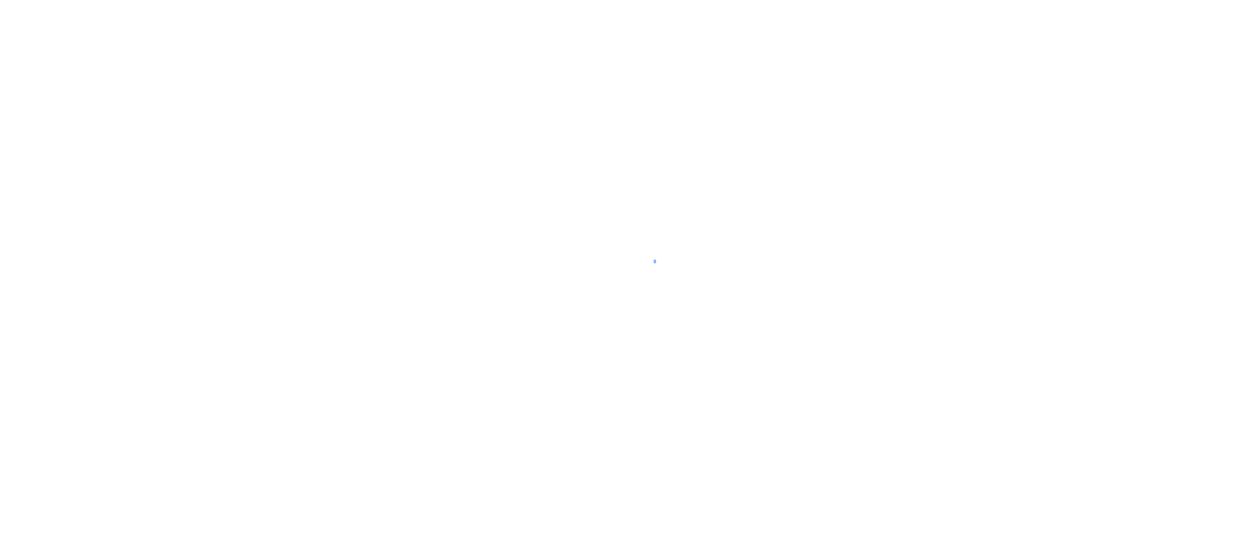 scroll, scrollTop: 0, scrollLeft: 0, axis: both 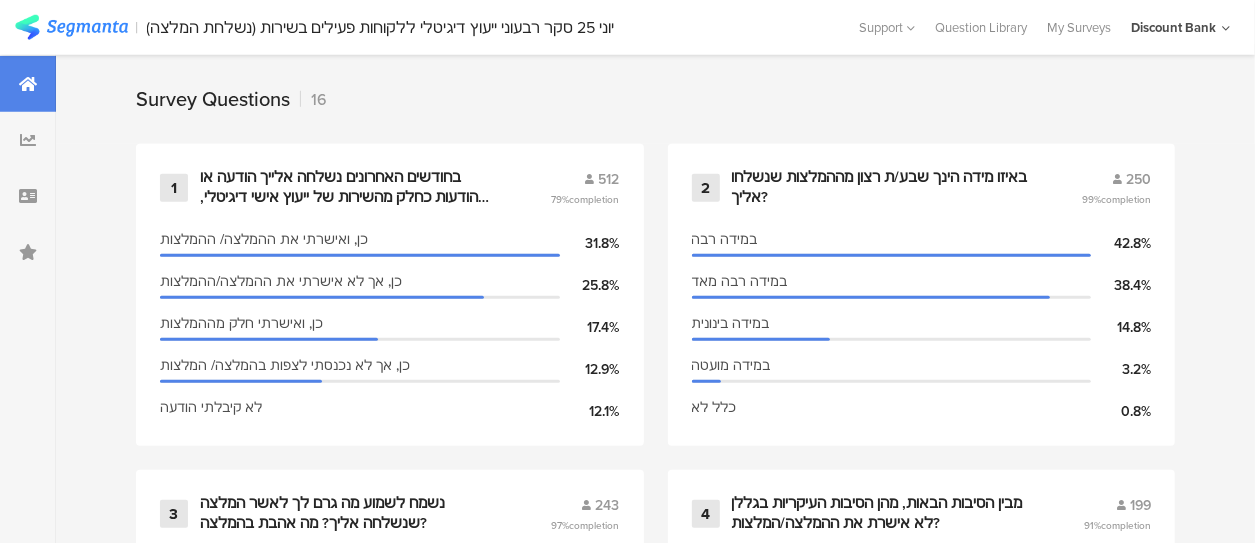 click on "באיזו מידה הינך שבע/ת רצון מההמלצות שנשלחו אליך?" at bounding box center (883, 187) 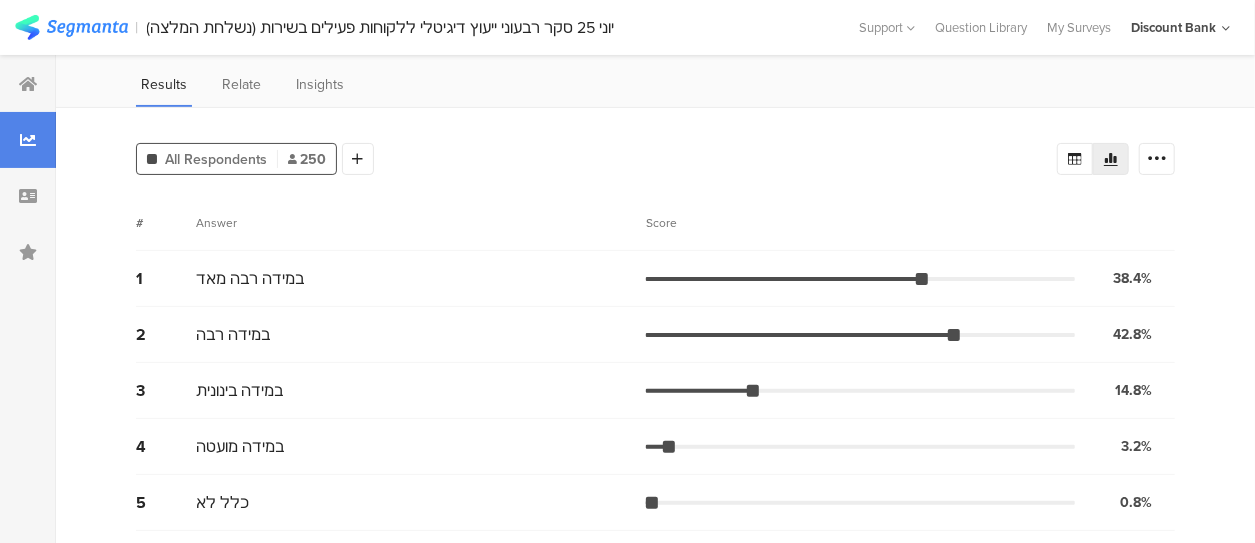 scroll, scrollTop: 0, scrollLeft: 0, axis: both 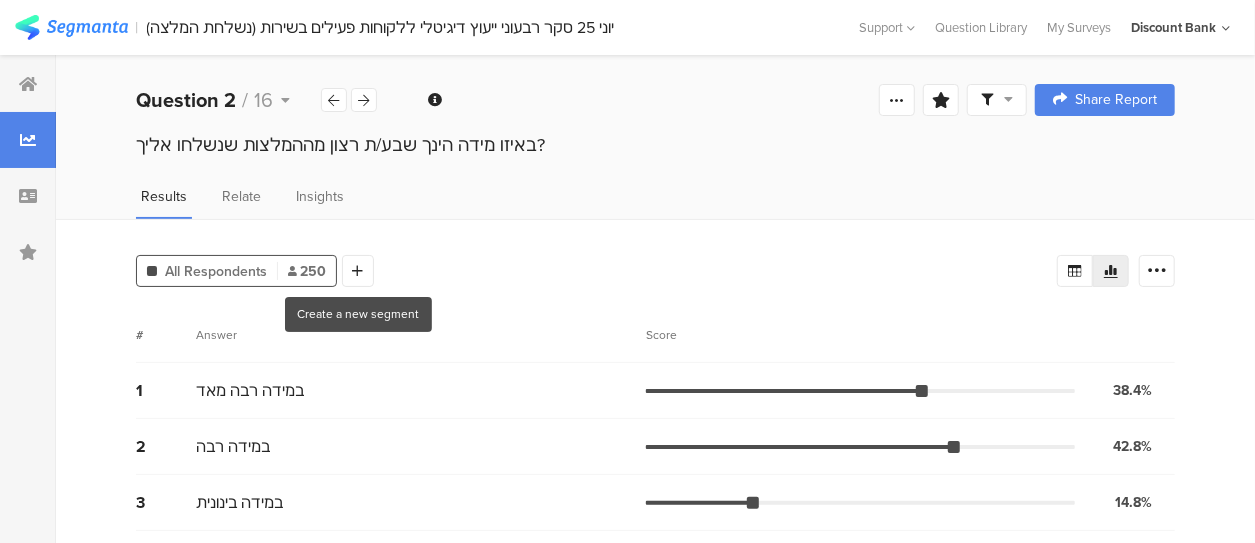 click at bounding box center (358, 271) 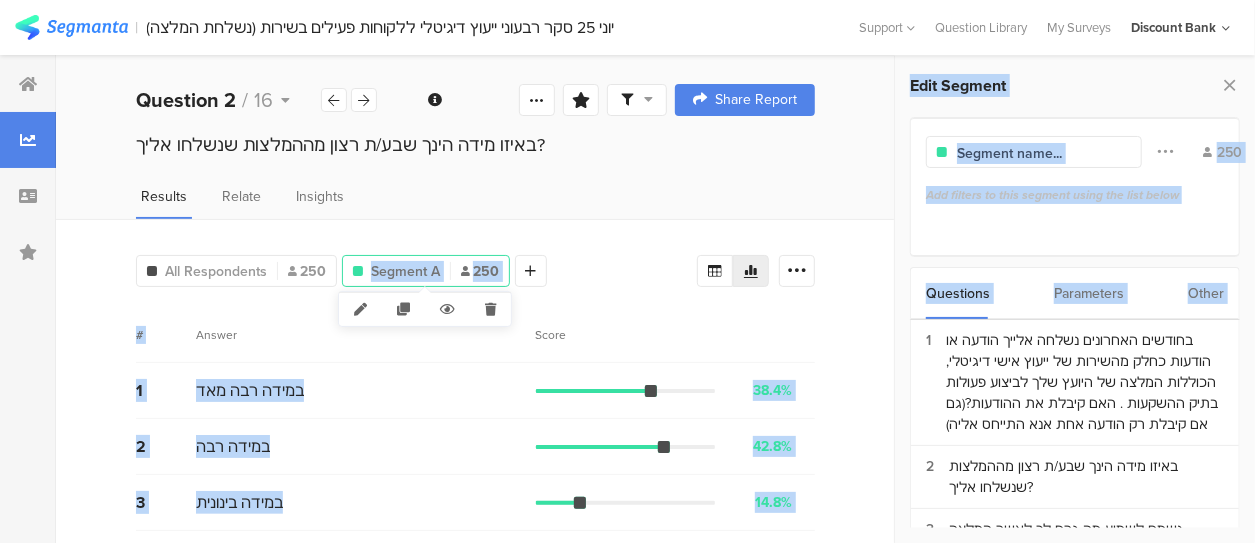 drag, startPoint x: 351, startPoint y: 261, endPoint x: 1100, endPoint y: 322, distance: 751.47986 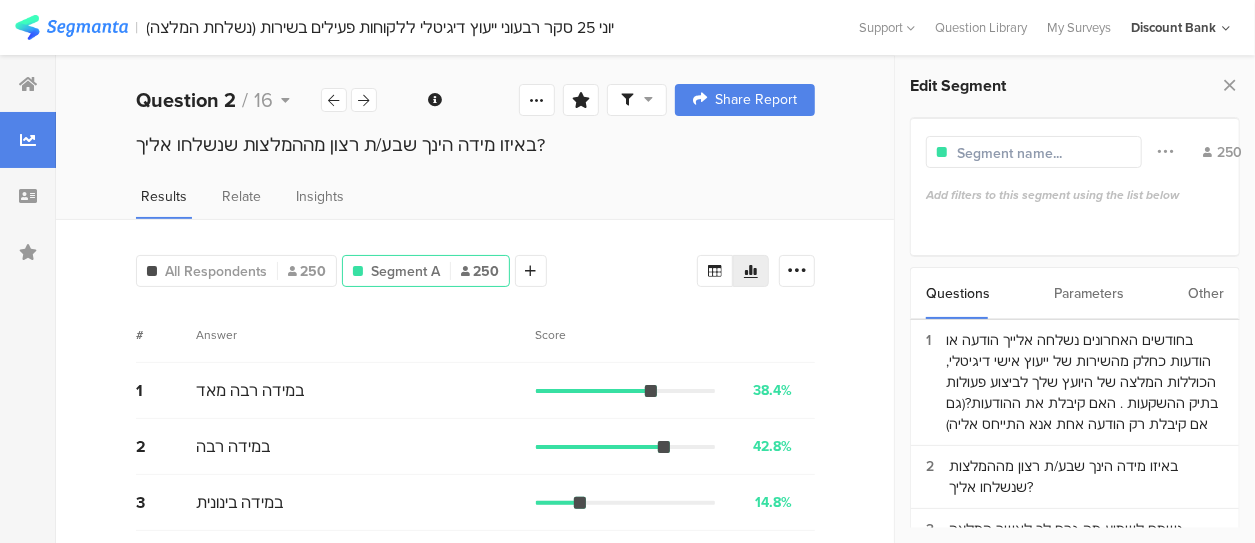 drag, startPoint x: 1099, startPoint y: 329, endPoint x: 1112, endPoint y: 360, distance: 33.61547 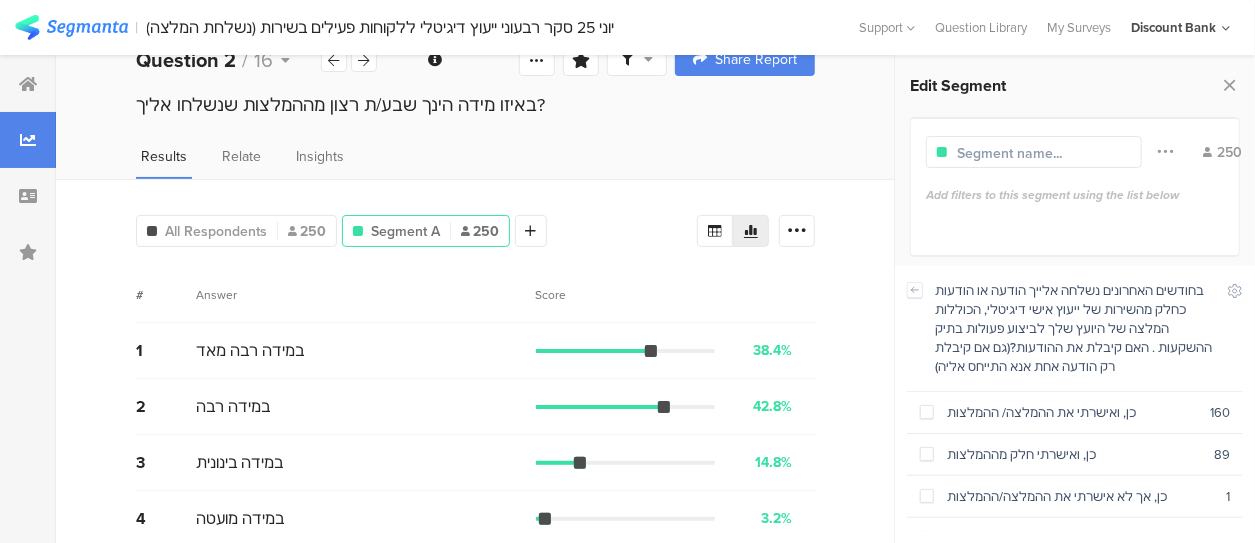 scroll, scrollTop: 46, scrollLeft: 0, axis: vertical 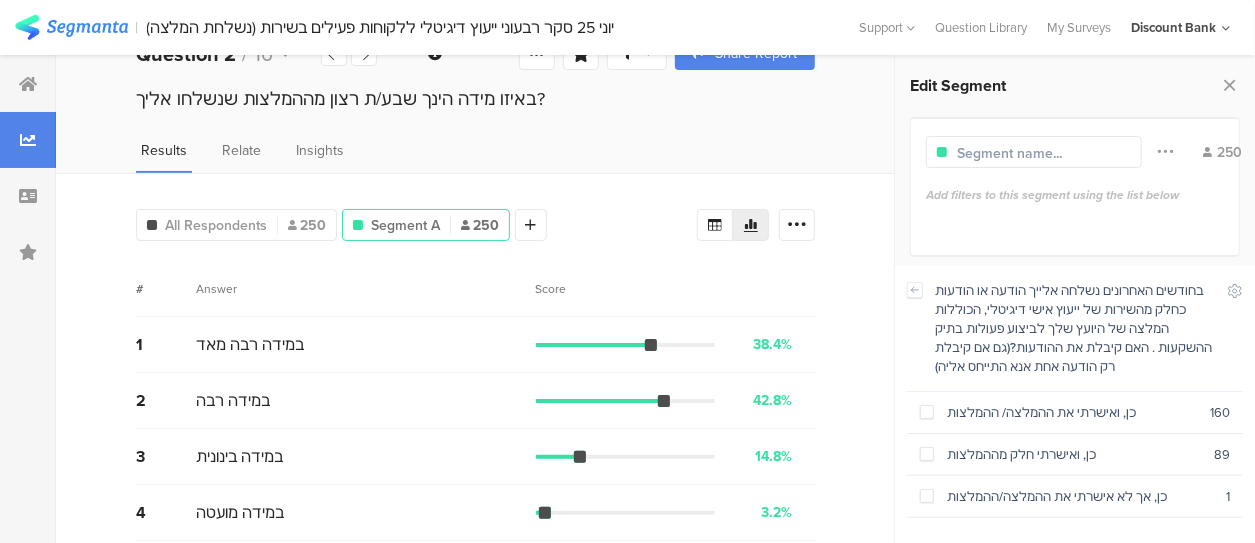 click at bounding box center [927, 413] 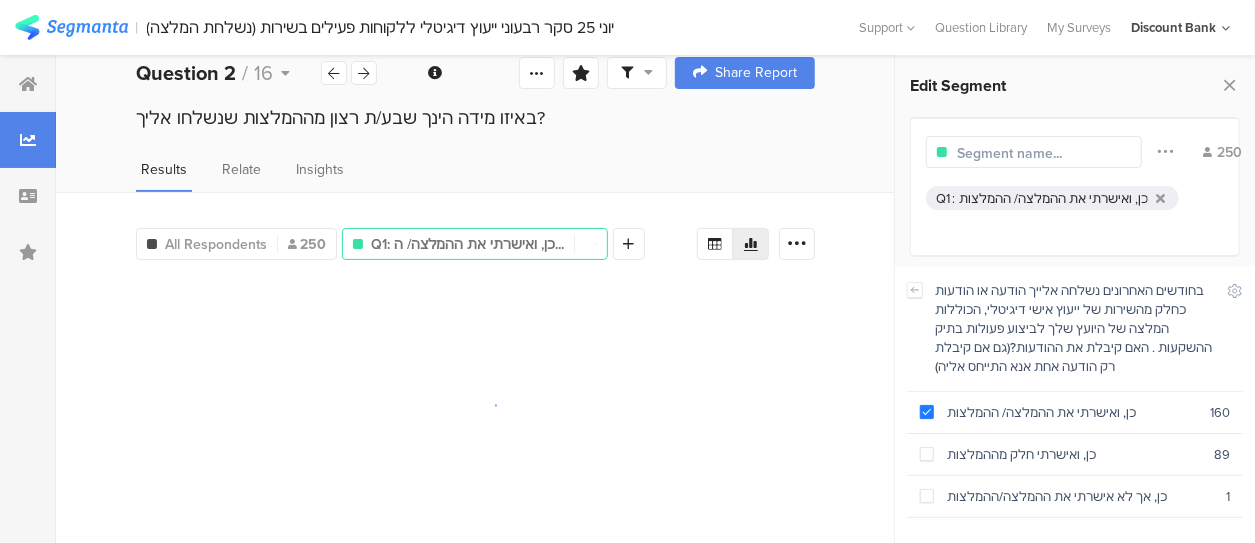 scroll, scrollTop: 24, scrollLeft: 0, axis: vertical 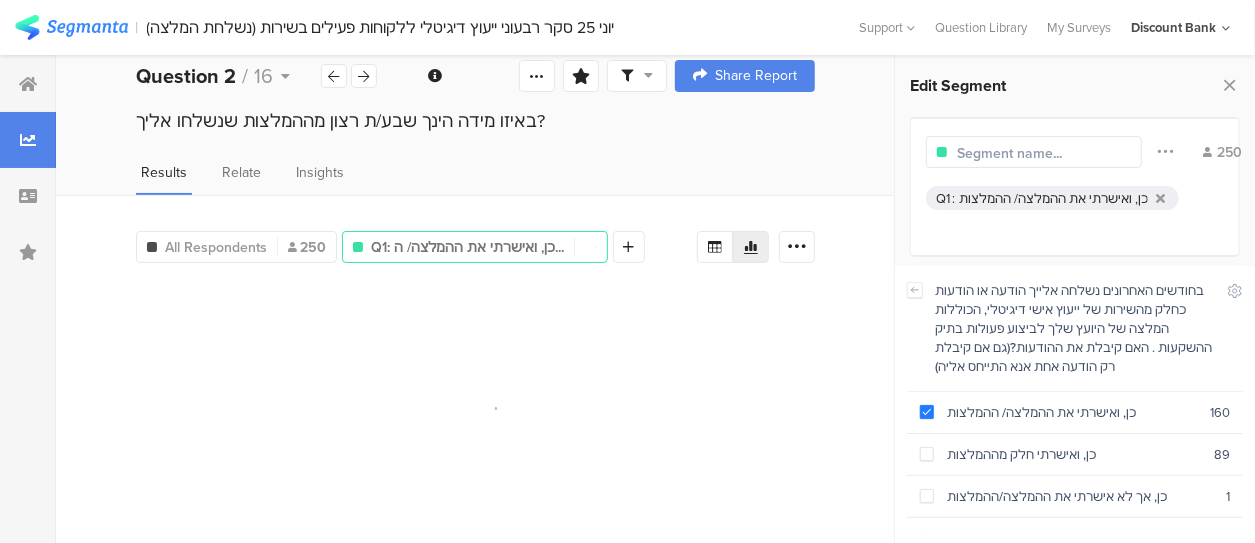 click at bounding box center (927, 455) 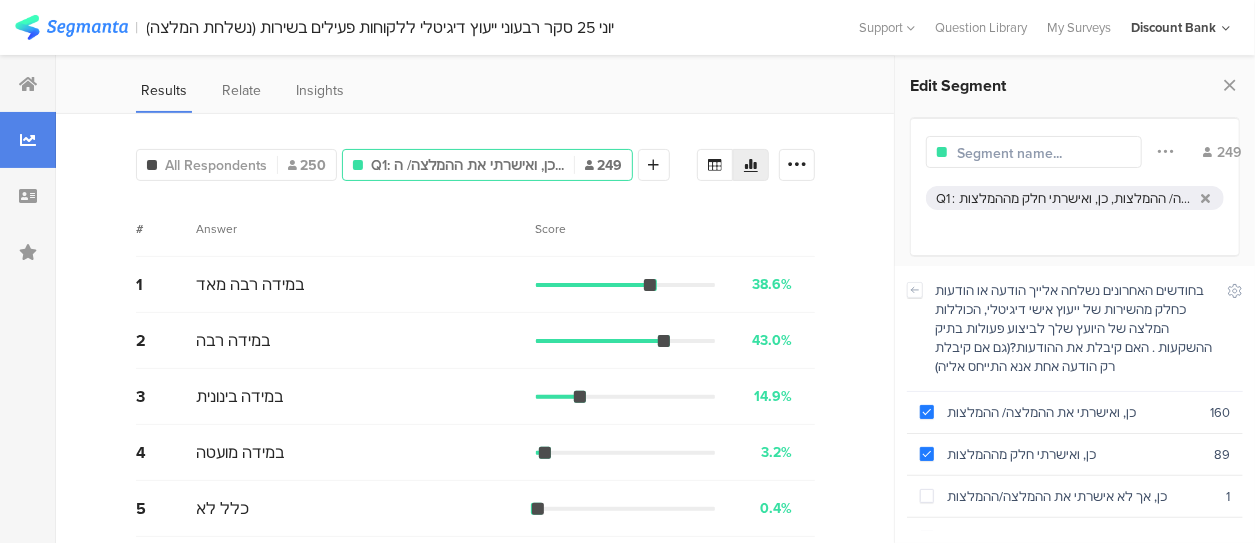 scroll, scrollTop: 112, scrollLeft: 0, axis: vertical 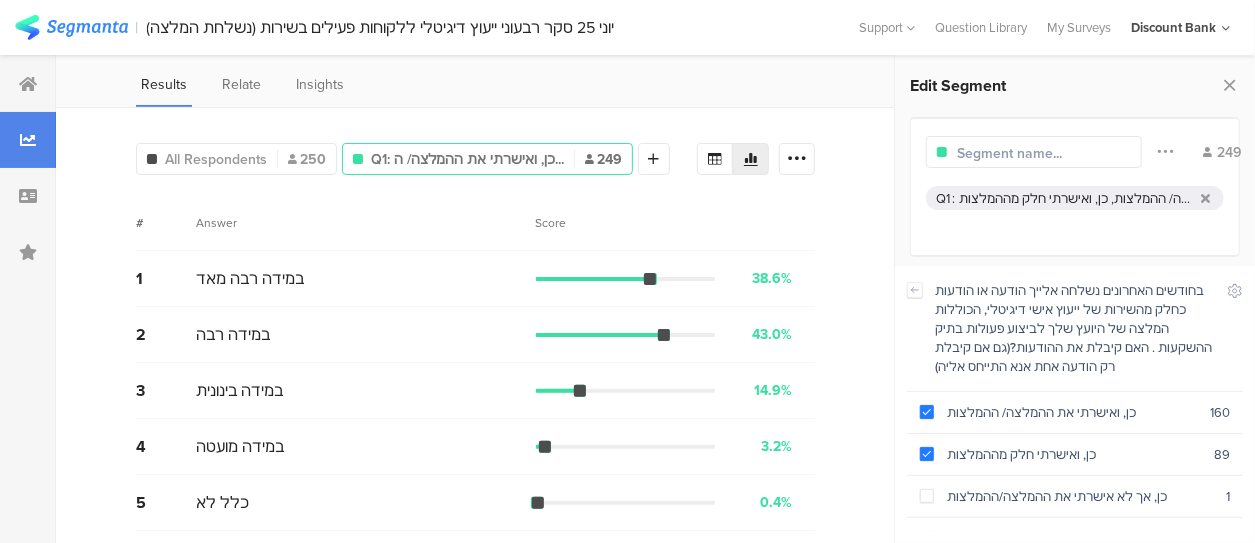 click at bounding box center (927, 454) 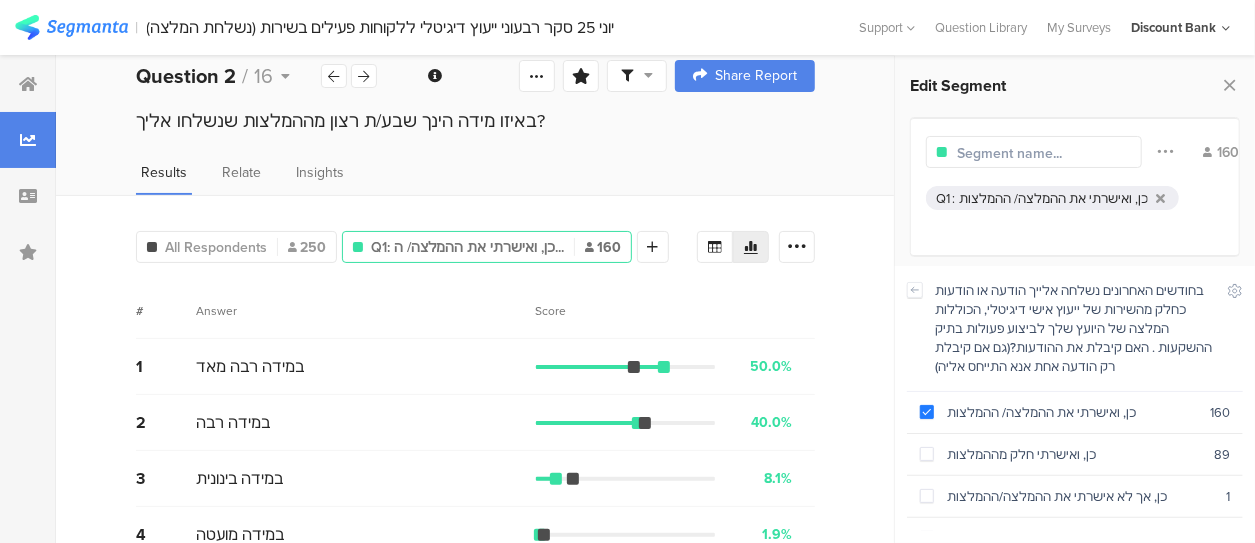 scroll, scrollTop: 112, scrollLeft: 0, axis: vertical 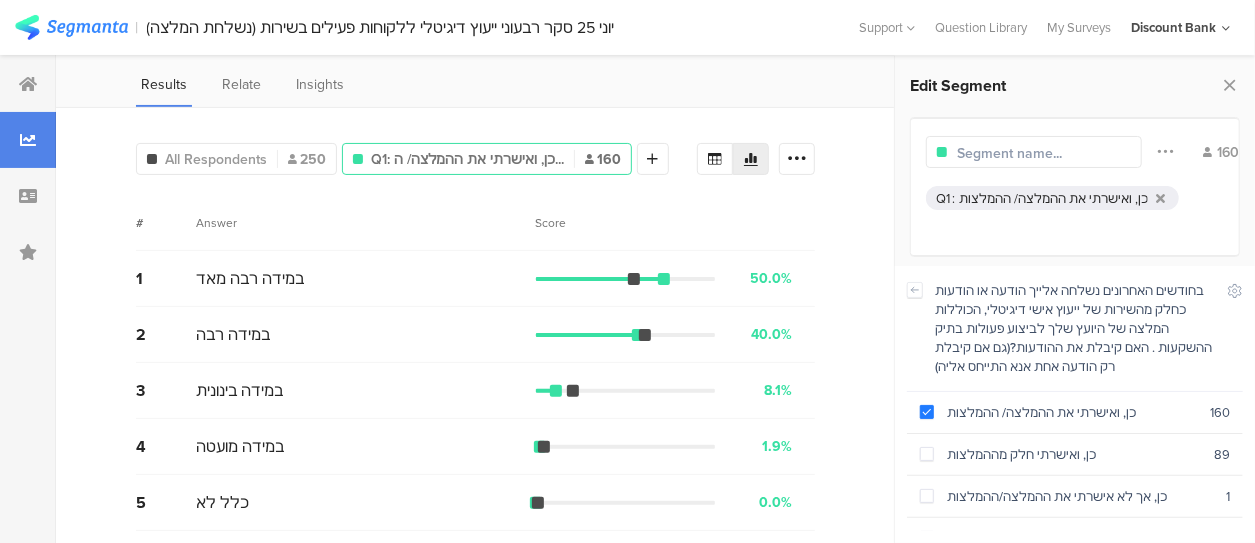 click at bounding box center (927, 454) 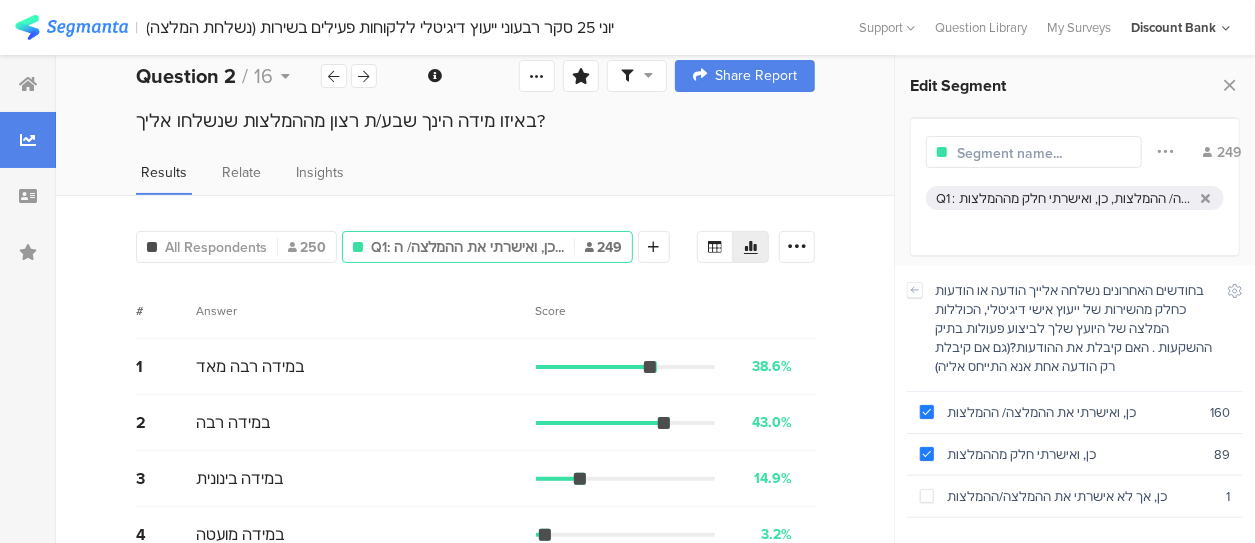 scroll, scrollTop: 112, scrollLeft: 0, axis: vertical 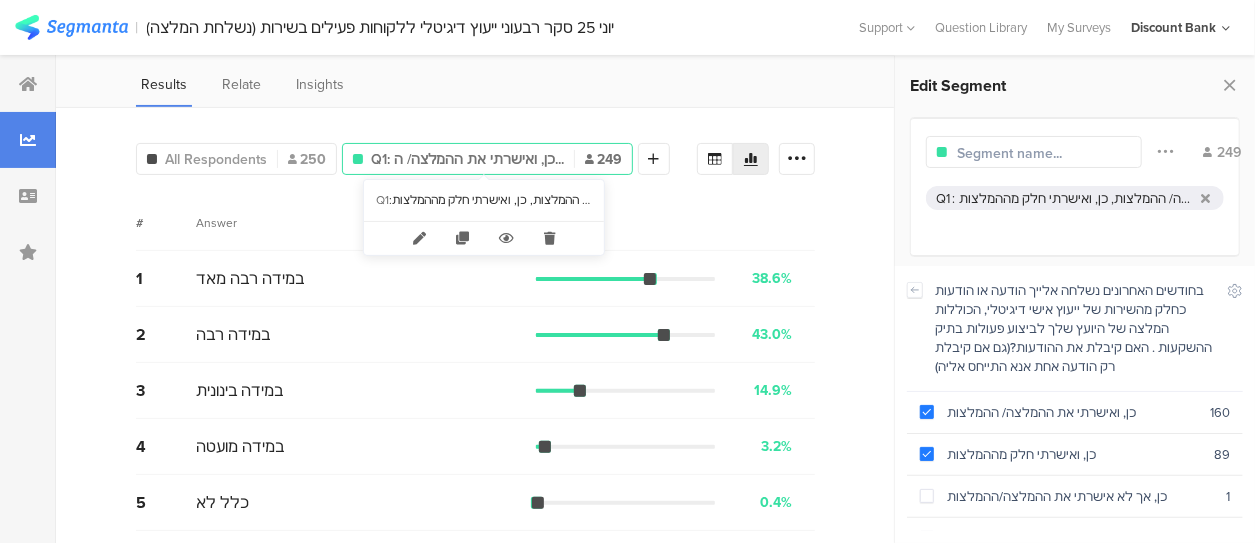 click at bounding box center [549, 238] 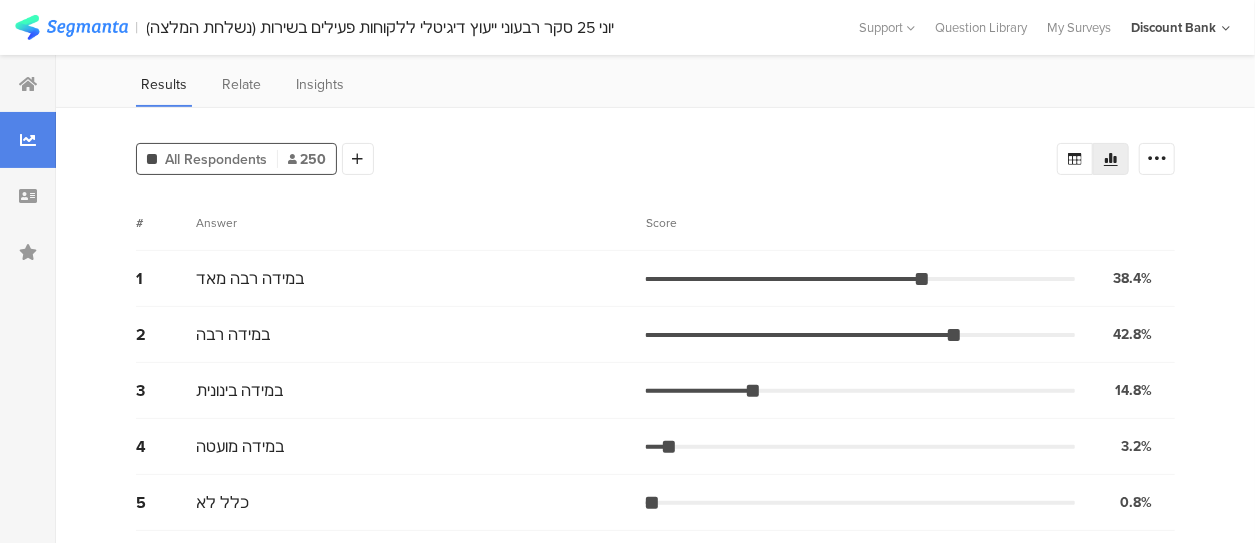 click at bounding box center (28, 84) 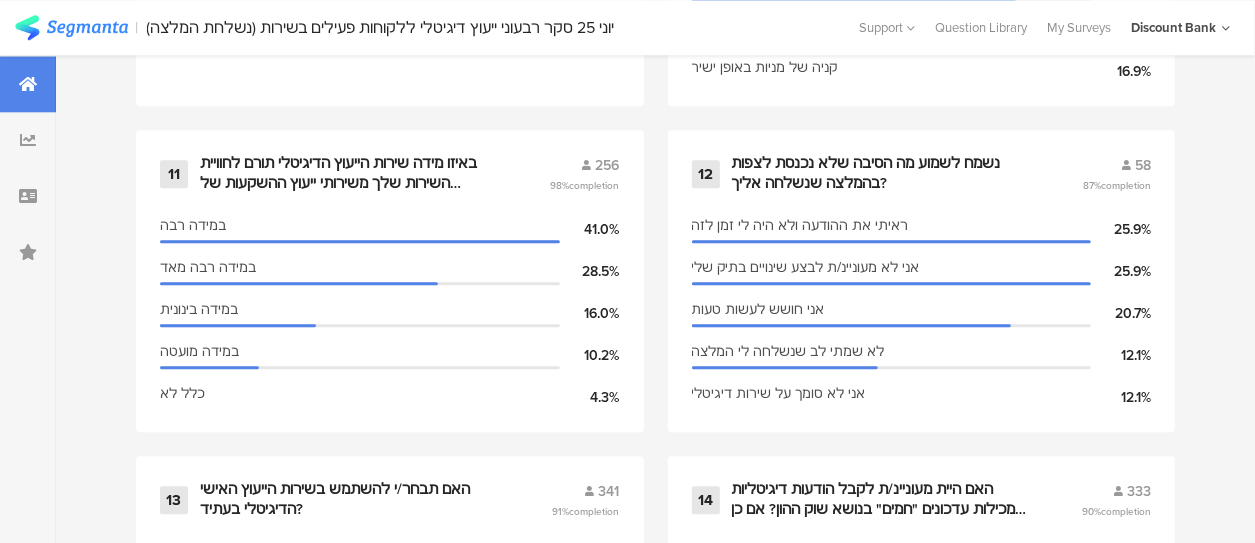 scroll, scrollTop: 2506, scrollLeft: 0, axis: vertical 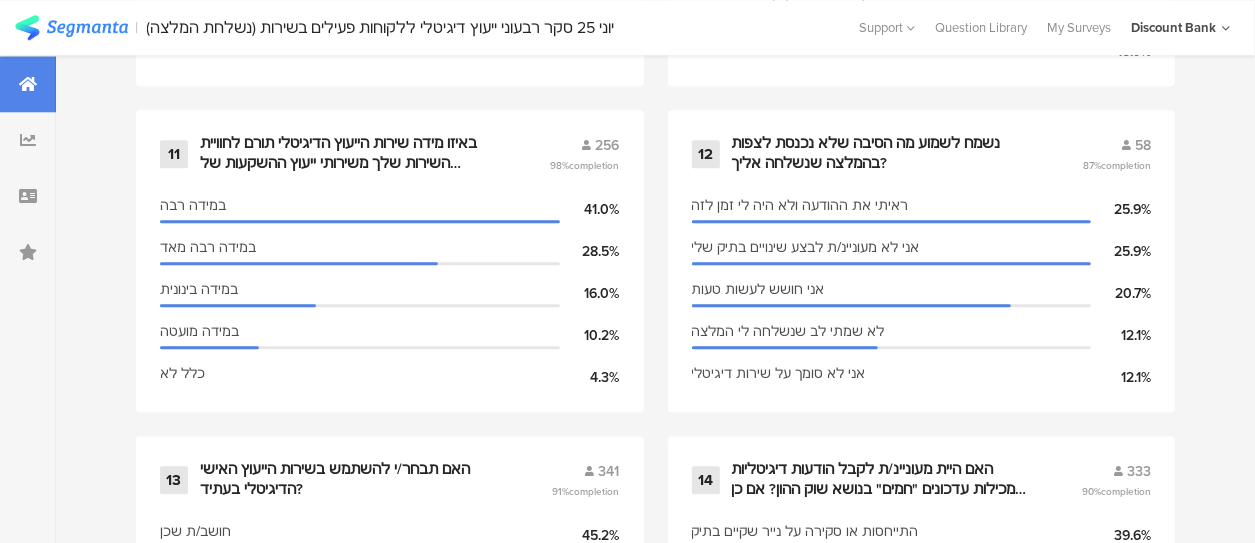 click on "באיזו מידה שירות הייעוץ הדיגיטלי תורם לחוויית השירות שלך משירותי ייעוץ ההשקעות של דיסקונט?" at bounding box center [351, 153] 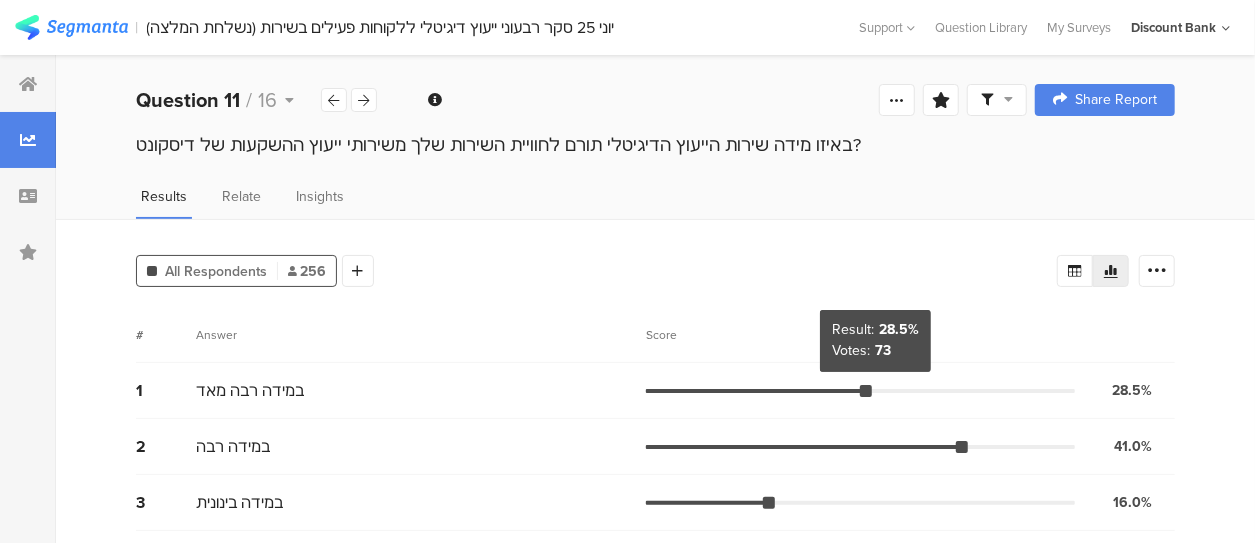 scroll, scrollTop: 42, scrollLeft: 0, axis: vertical 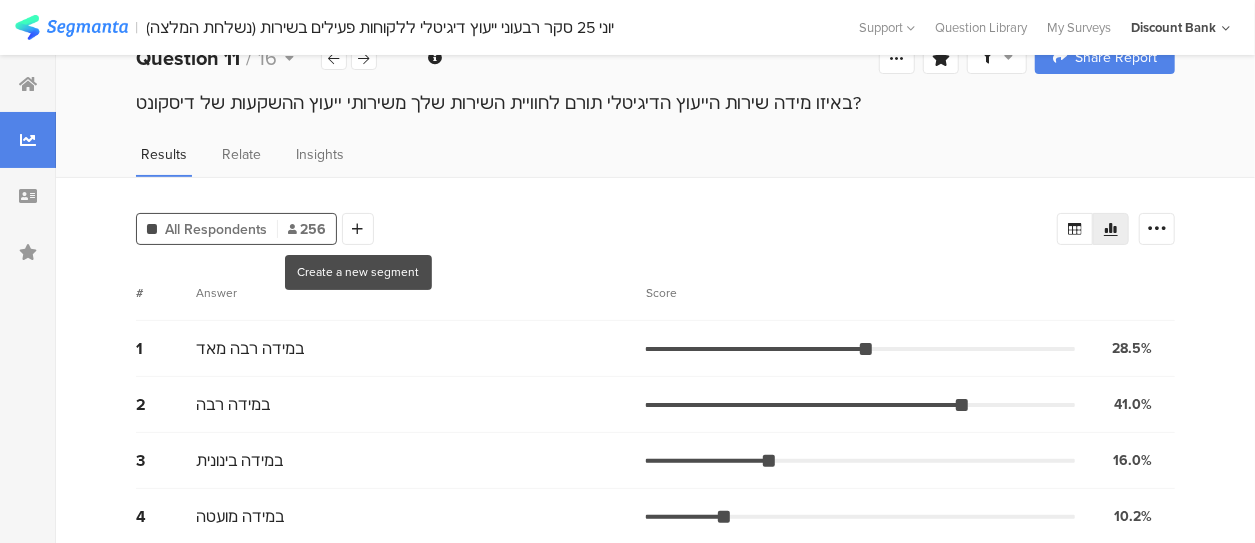 click at bounding box center (358, 229) 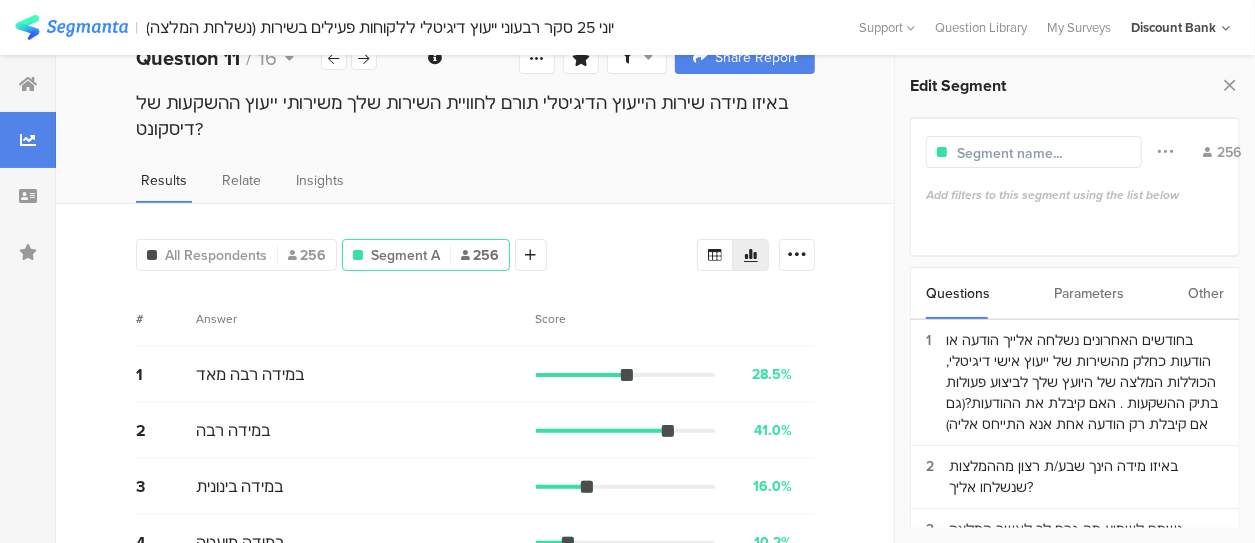 click on "בחודשים האחרונים נשלחה אלייך הודעה או הודעות כחלק מהשירות של ייעוץ אישי דיגיטלי, הכוללות המלצה של היועץ שלך לביצוע פעולות בתיק ההשקעות . האם קיבלת את ההודעות?(גם אם קיבלת רק הודעה אחת אנא התייחס אליה)" at bounding box center (1085, 382) 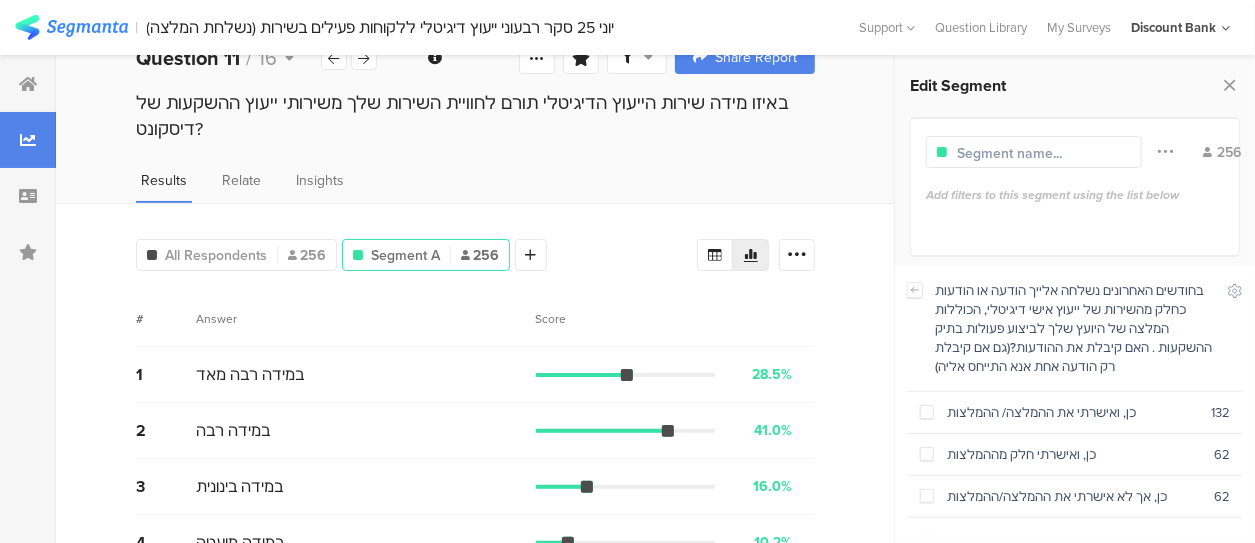 click at bounding box center (927, 412) 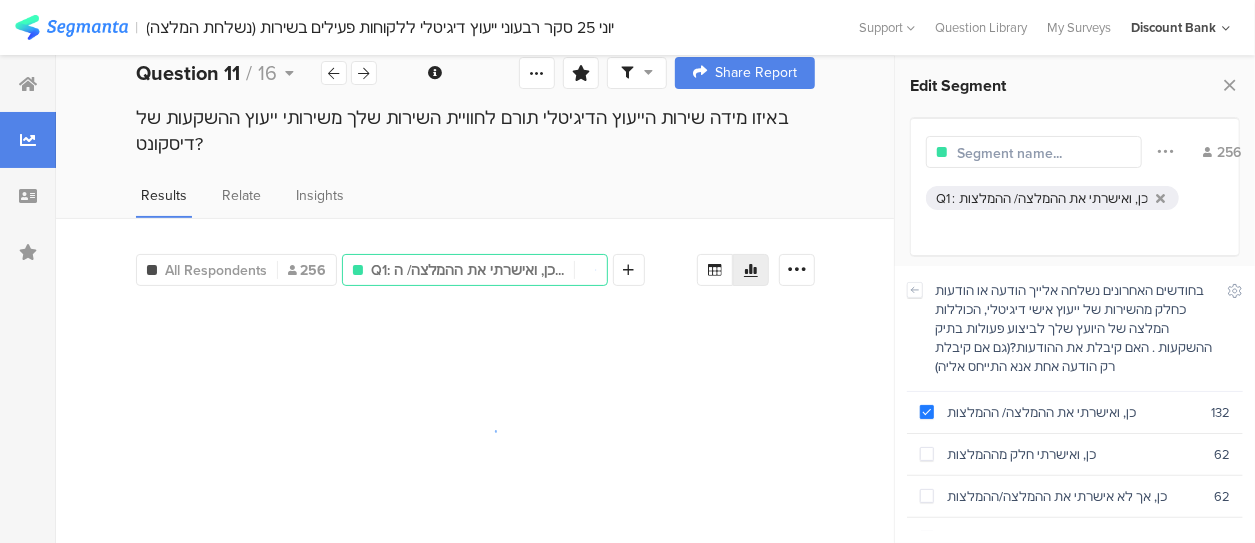 scroll, scrollTop: 24, scrollLeft: 0, axis: vertical 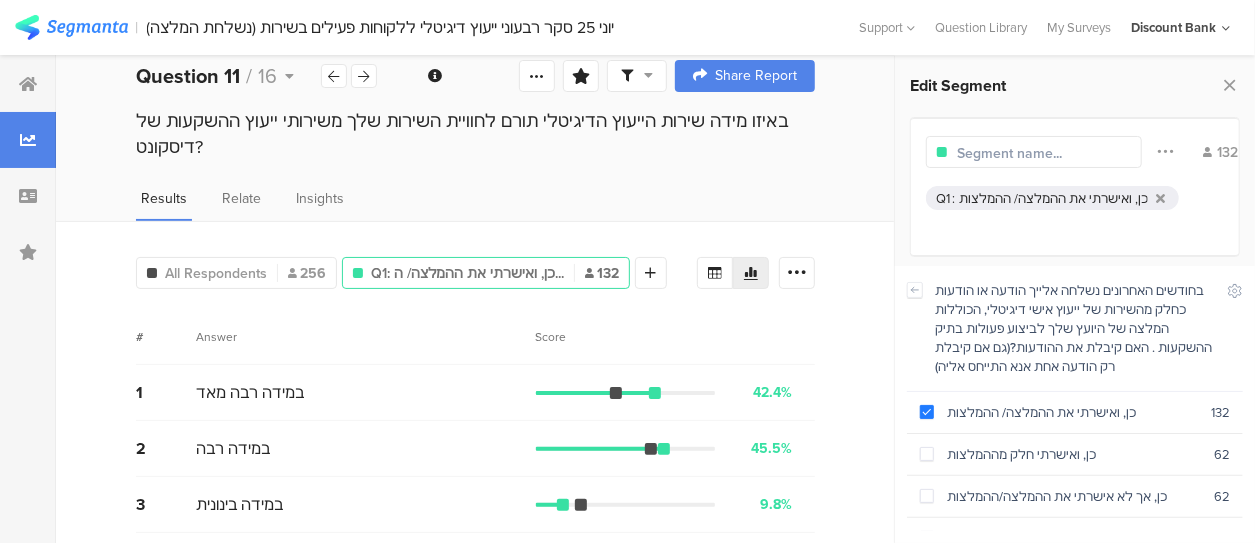 click on "כן, ואישרתי חלק מההמלצות
62" at bounding box center [1075, 455] 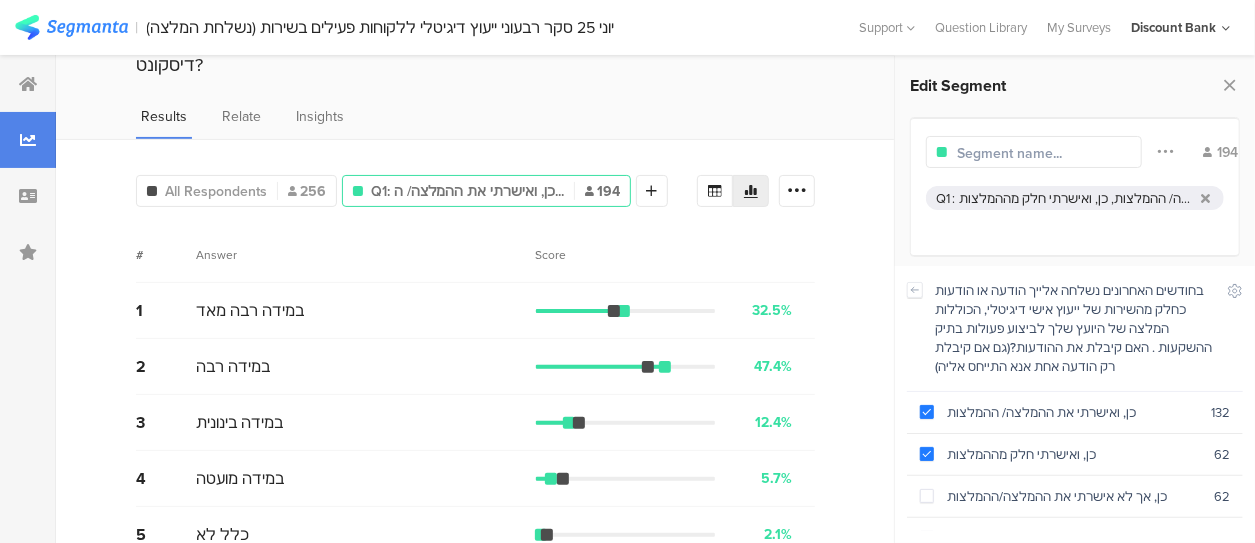 scroll, scrollTop: 112, scrollLeft: 0, axis: vertical 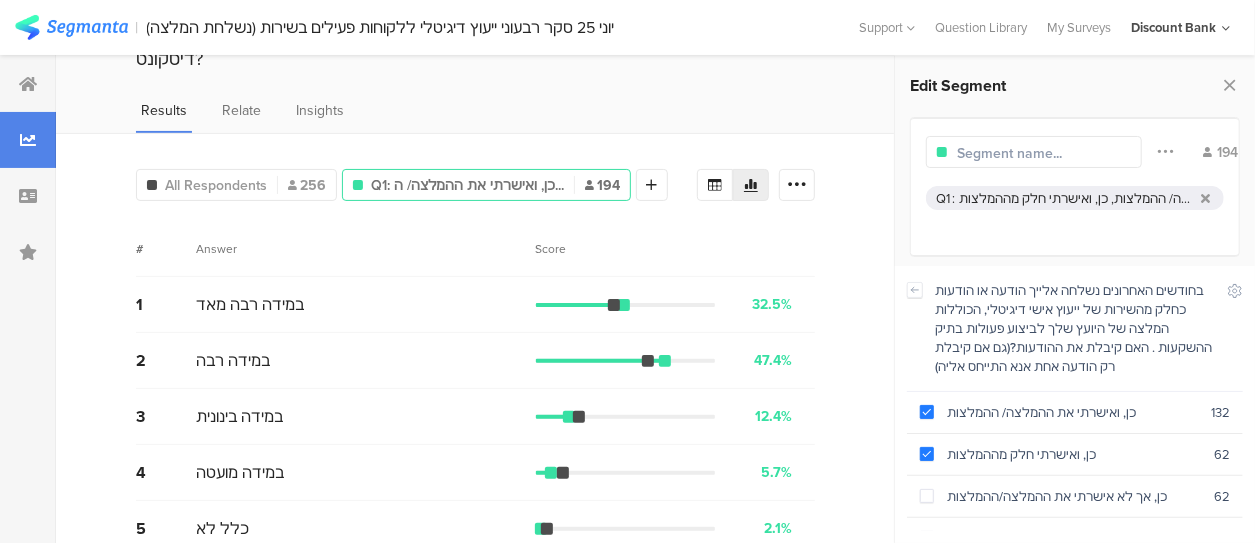 click on "כן, ואישרתי חלק מההמלצות
62" at bounding box center (1075, 455) 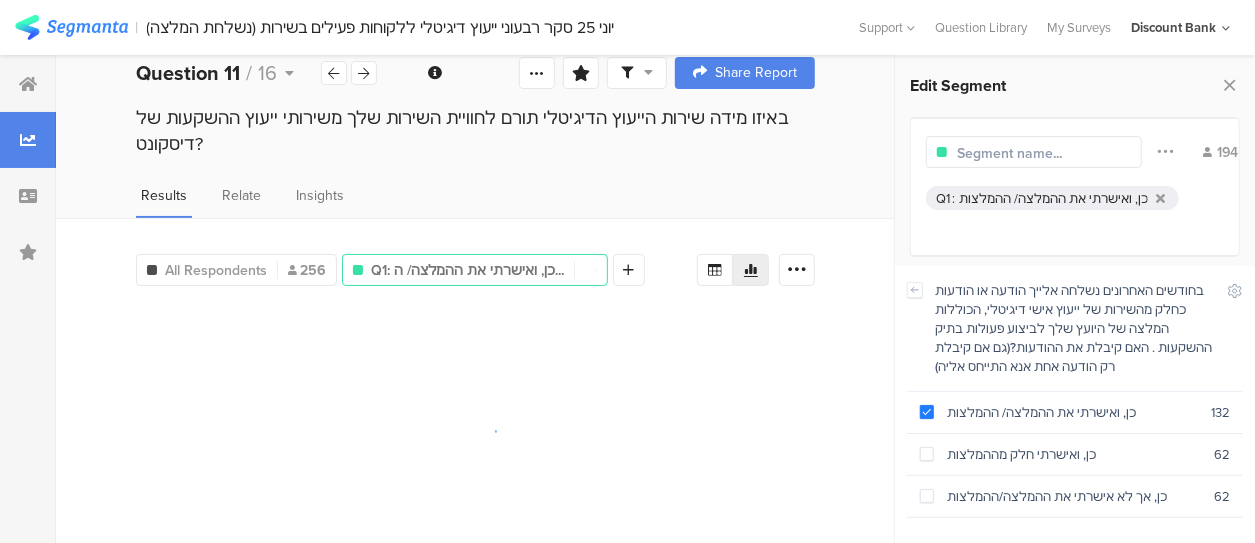 scroll, scrollTop: 24, scrollLeft: 0, axis: vertical 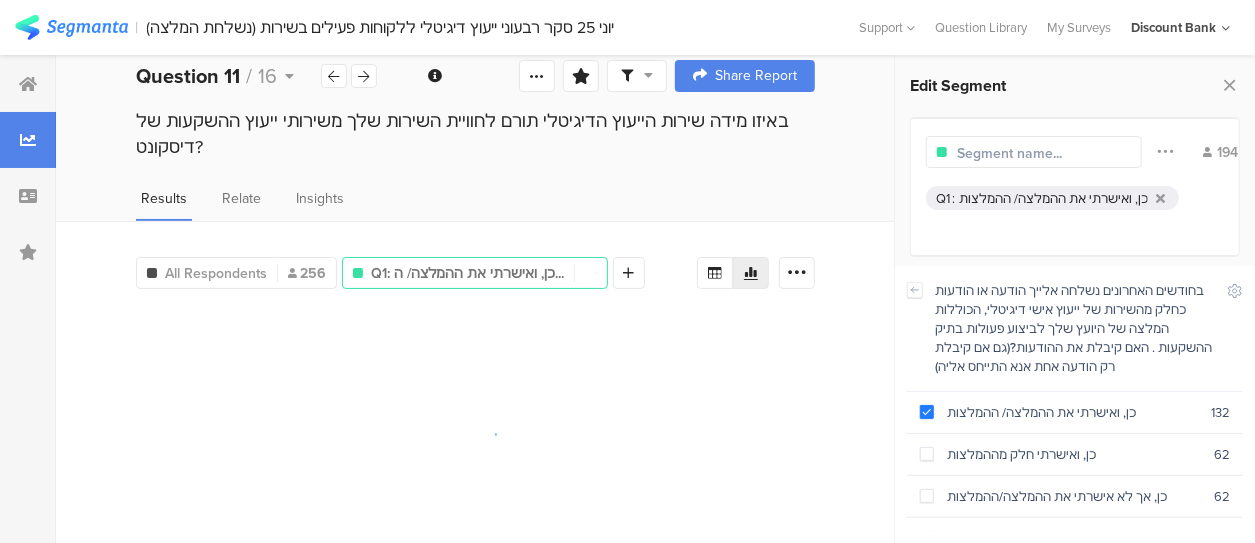 click on "כן, ואישרתי את ההמלצה/ ההמלצות
132" at bounding box center [1075, 413] 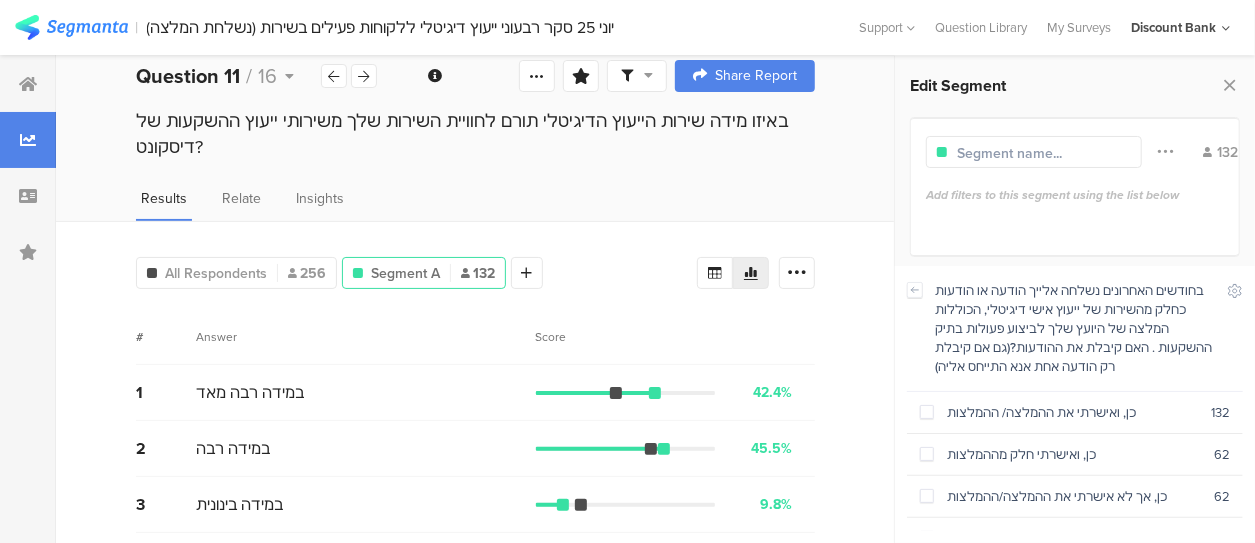 scroll, scrollTop: 112, scrollLeft: 0, axis: vertical 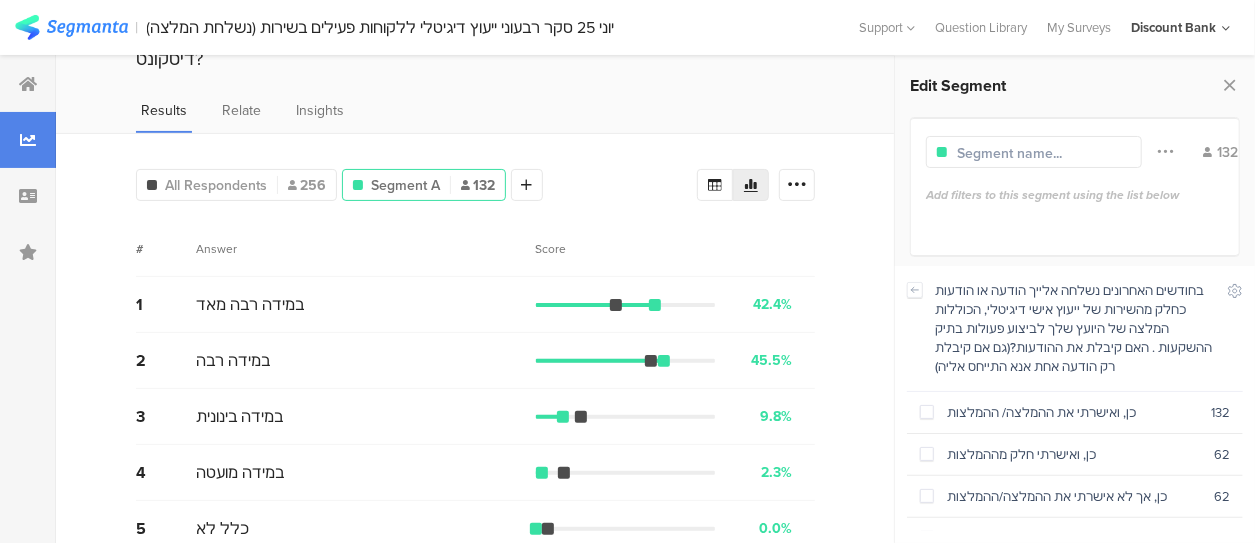 click at bounding box center [927, 496] 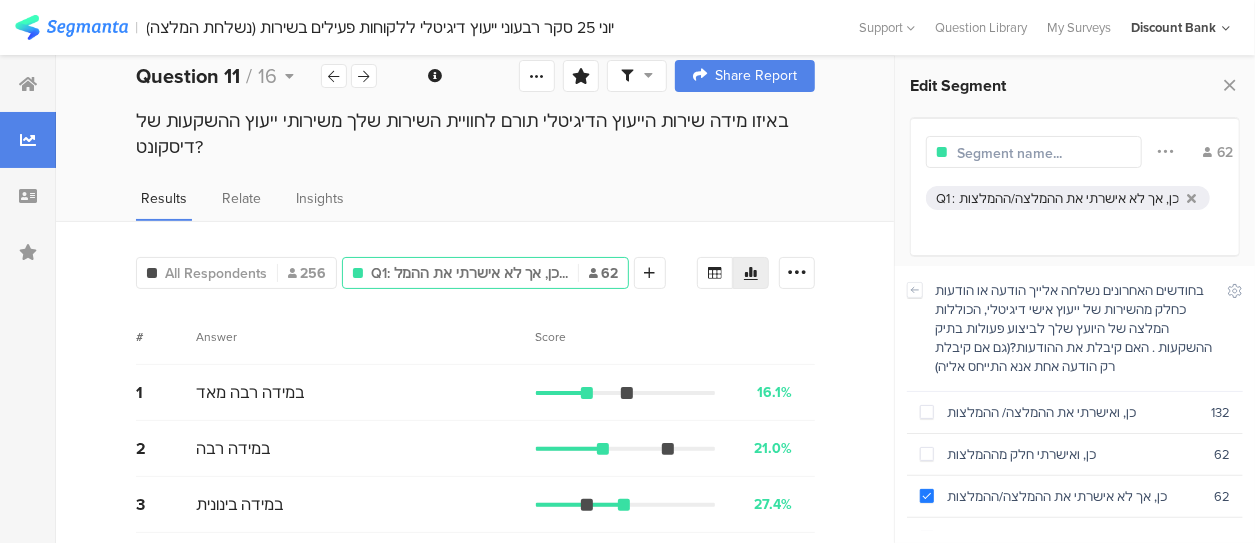 scroll, scrollTop: 112, scrollLeft: 0, axis: vertical 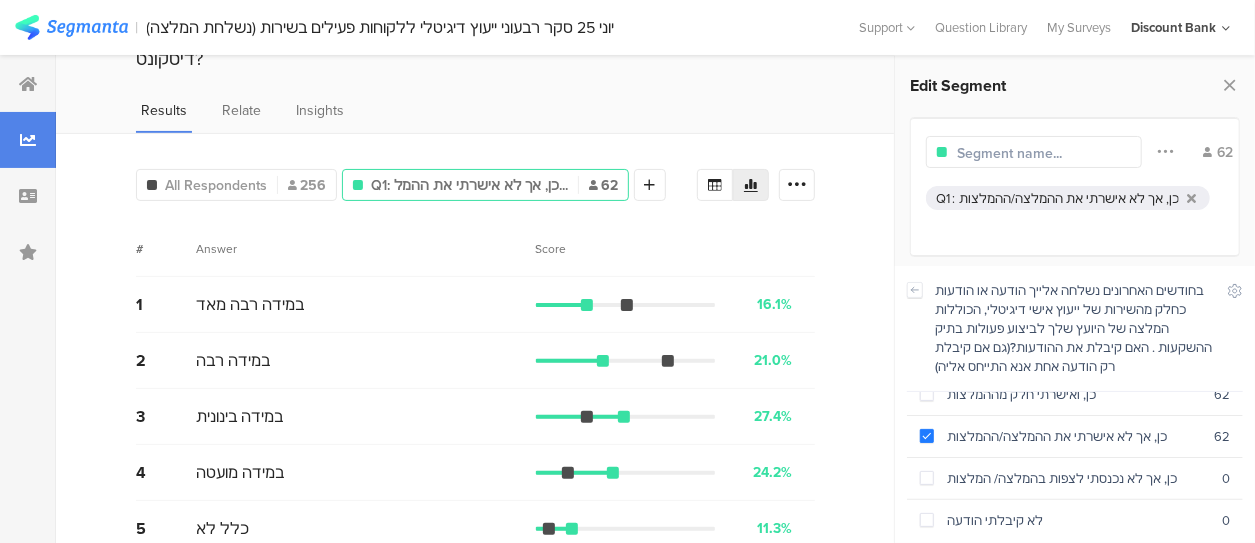 click at bounding box center [28, 84] 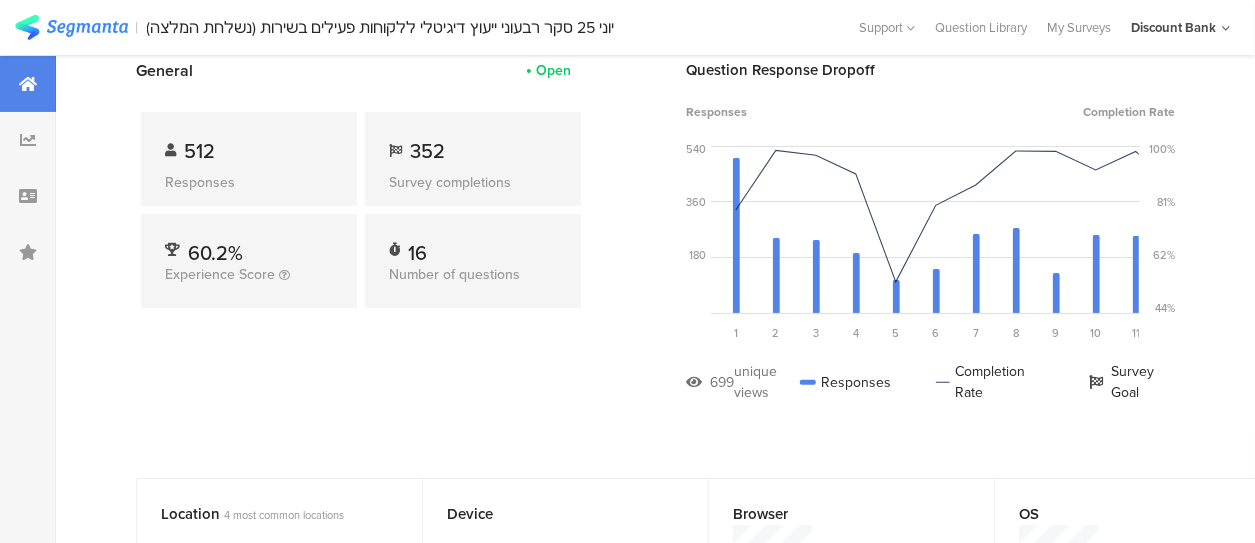 scroll, scrollTop: 0, scrollLeft: 0, axis: both 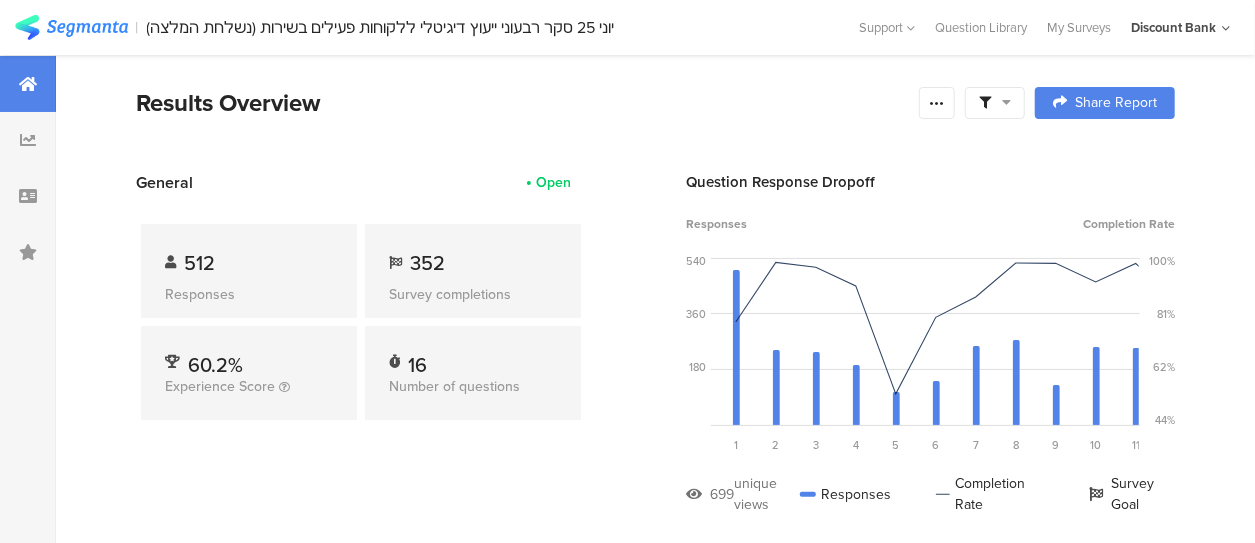 click at bounding box center (28, 84) 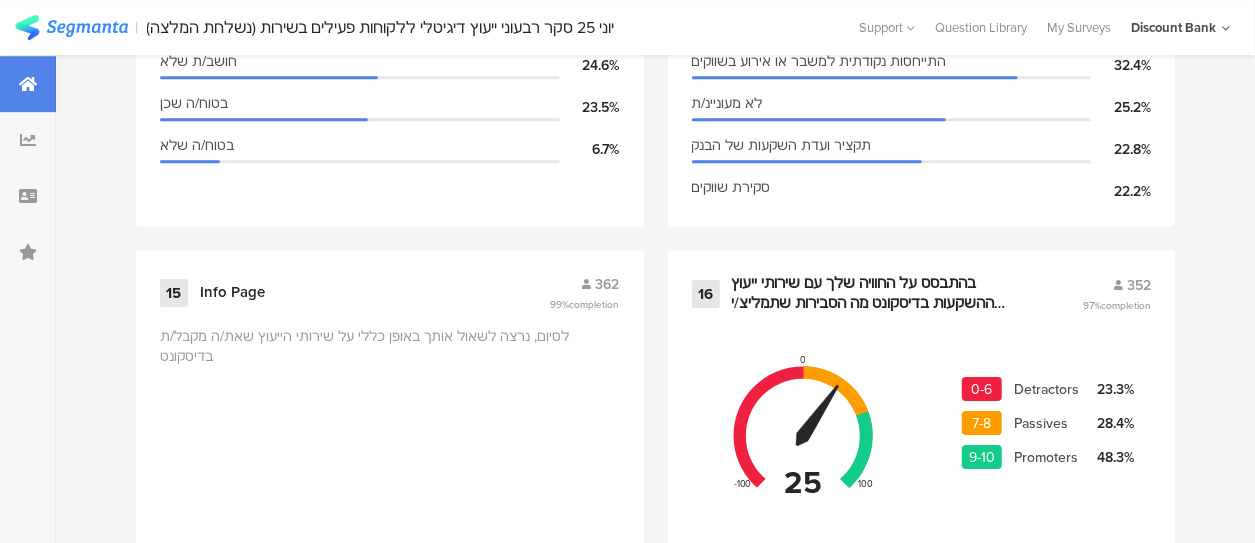 scroll, scrollTop: 3078, scrollLeft: 0, axis: vertical 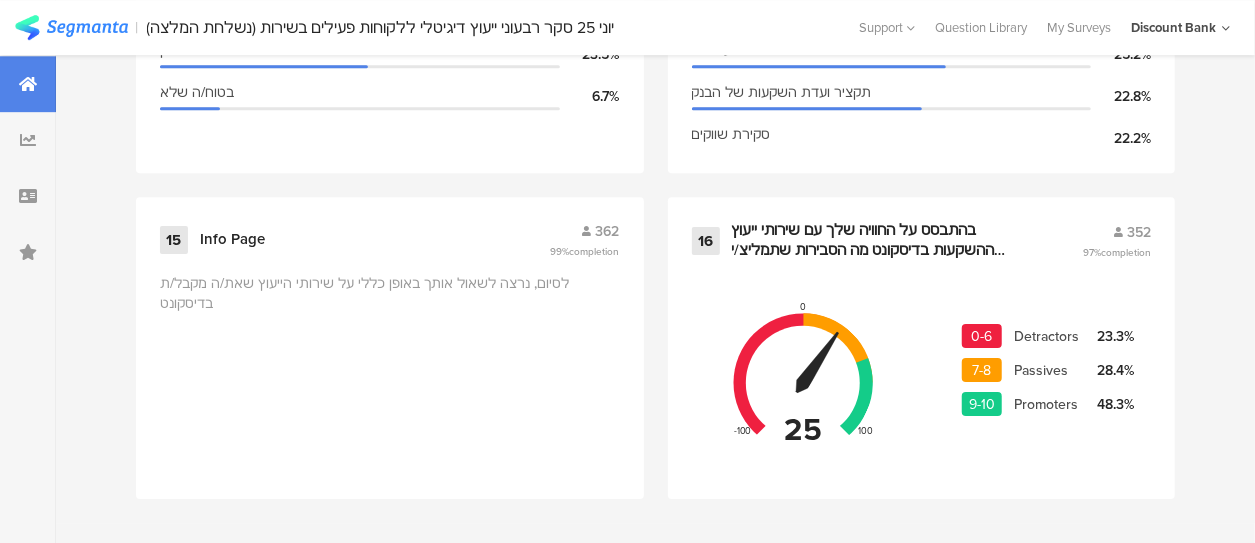 click on "בהתבסס על החוויה שלך  עם שירותי ייעוץ ההשקעות בדיסקונט   מה הסבירות שתמליצ/י לקרוב משפחה , חבר או עמית לעבודה להשתמש בשירות זה? בסולם של 0 עד 10, כאשר 0 משמעותו "סבירות נמוכה מאוד", ו-10 משמעותו "סבירות גבוהה מאוד"" at bounding box center [883, 240] 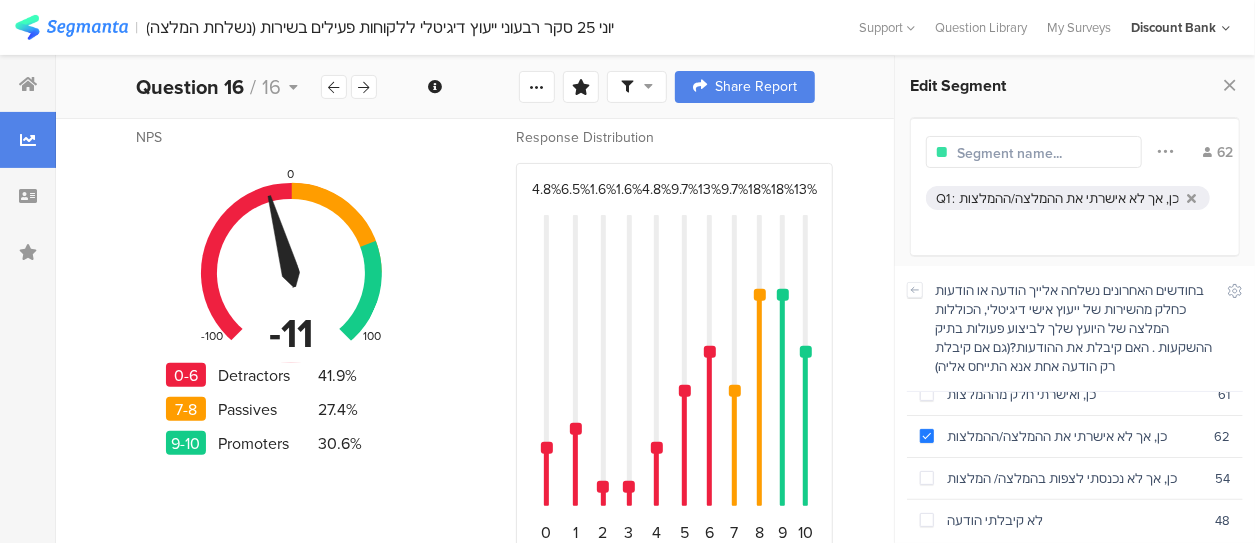 scroll, scrollTop: 242, scrollLeft: 0, axis: vertical 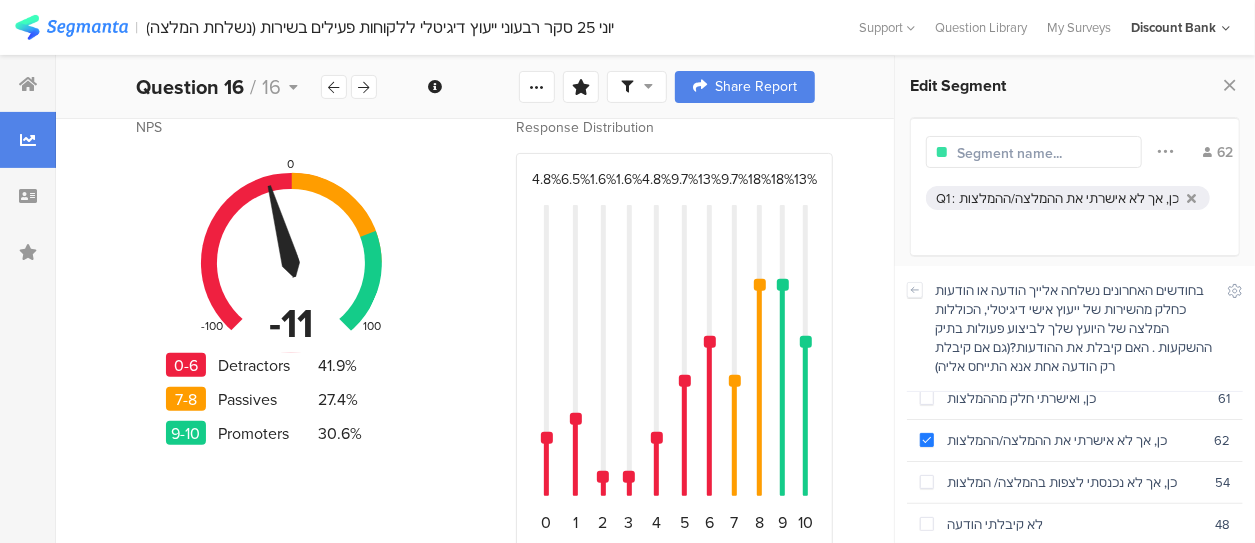 click at bounding box center (927, 482) 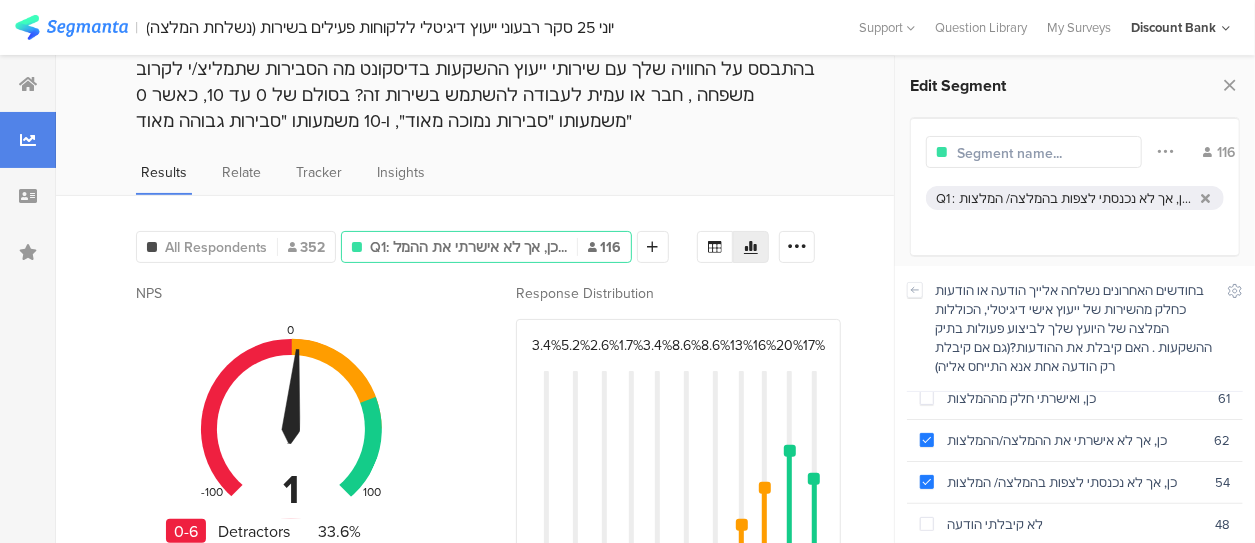scroll, scrollTop: 242, scrollLeft: 0, axis: vertical 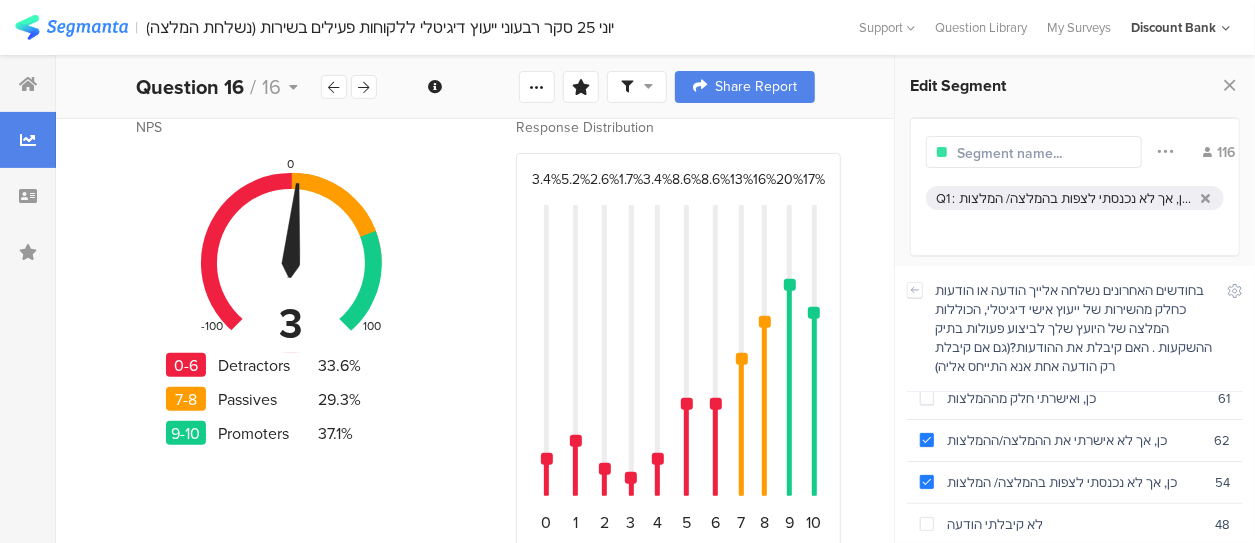 click at bounding box center (927, 440) 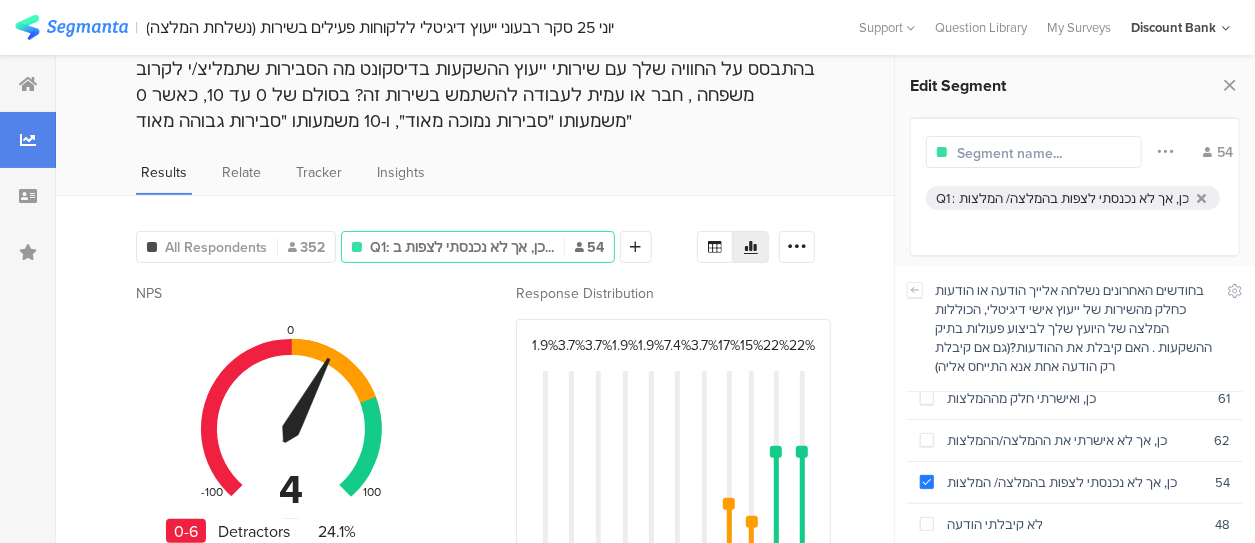 scroll, scrollTop: 242, scrollLeft: 0, axis: vertical 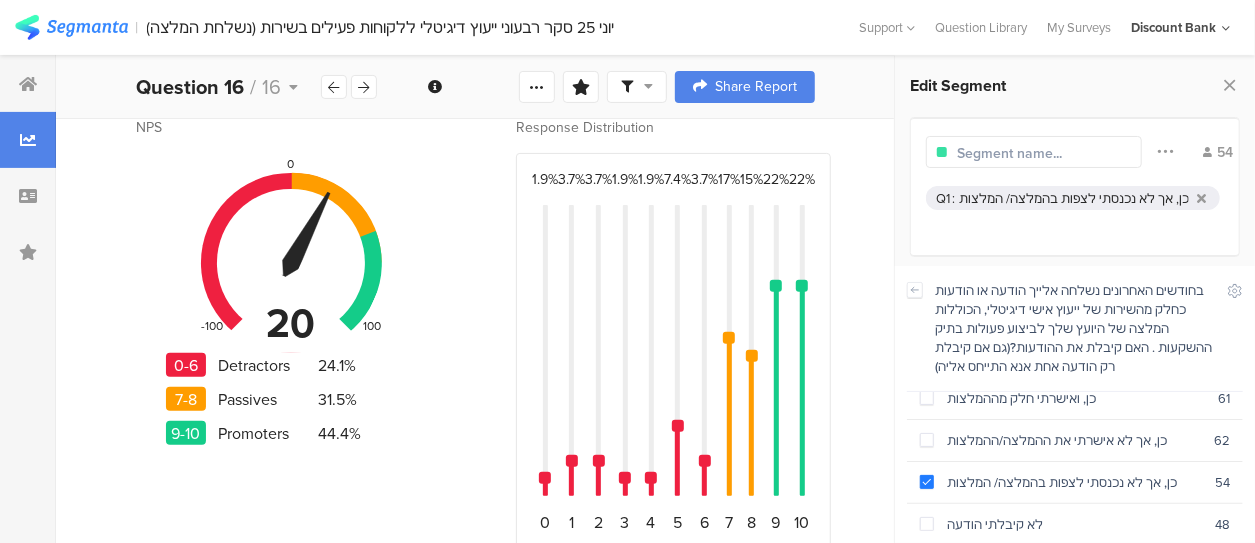 click at bounding box center (927, 482) 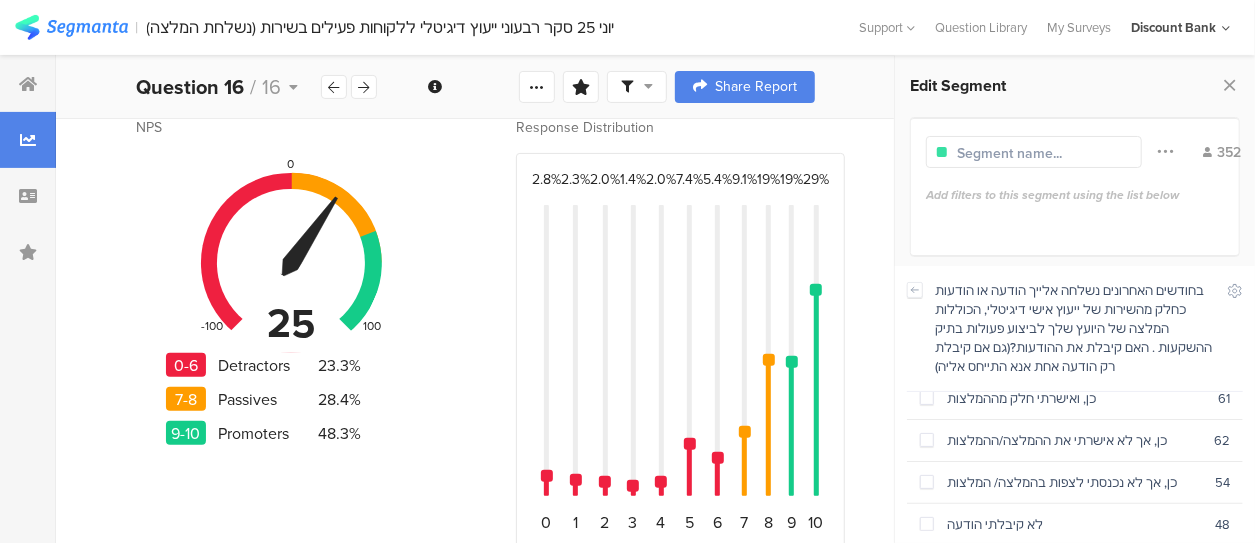 click at bounding box center [927, 524] 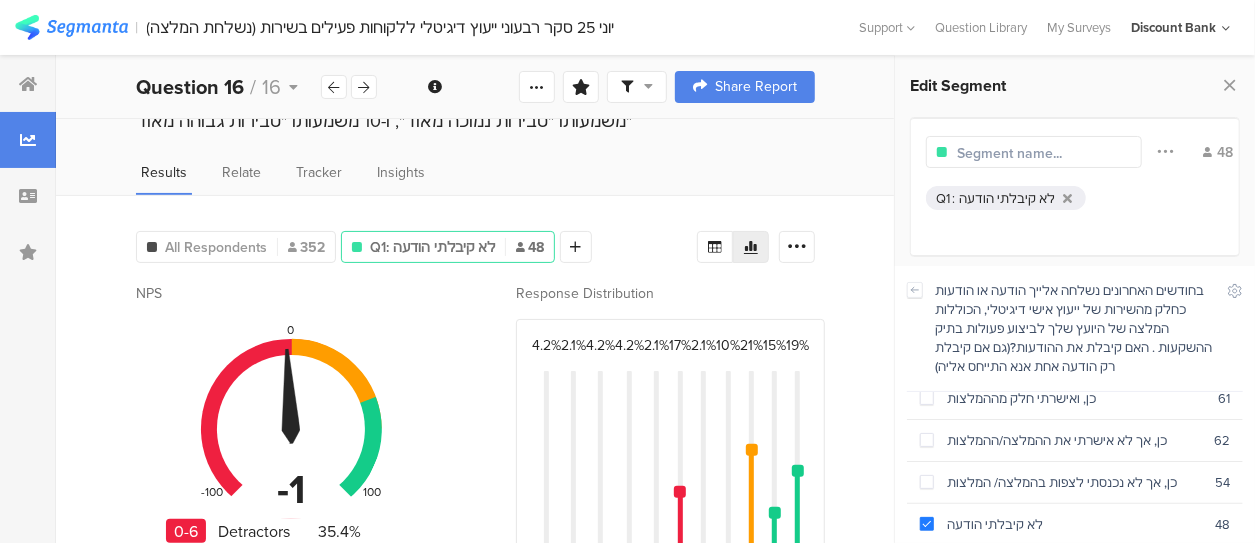 scroll, scrollTop: 242, scrollLeft: 0, axis: vertical 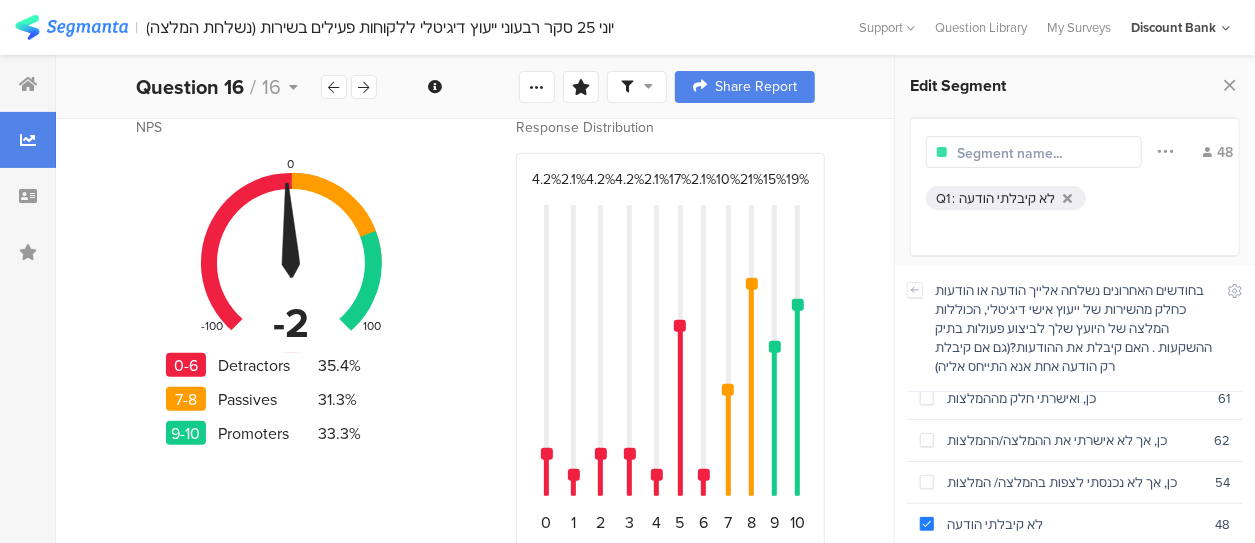 click at bounding box center [927, 524] 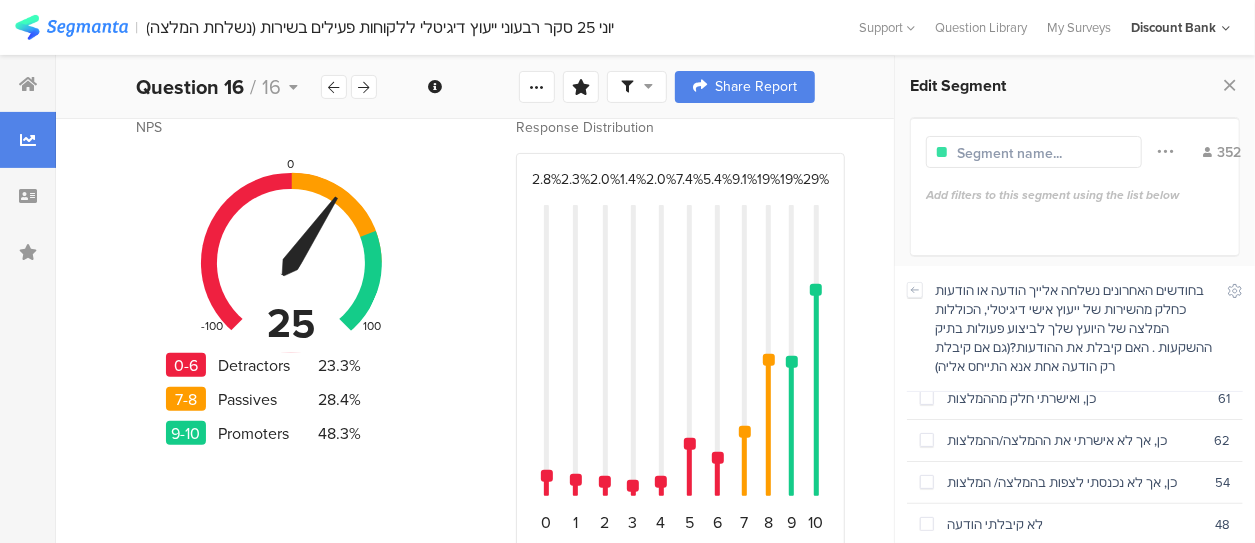 click on "כן, אך לא נכנסתי לצפות בהמלצה/ המלצות
54" at bounding box center (1075, 483) 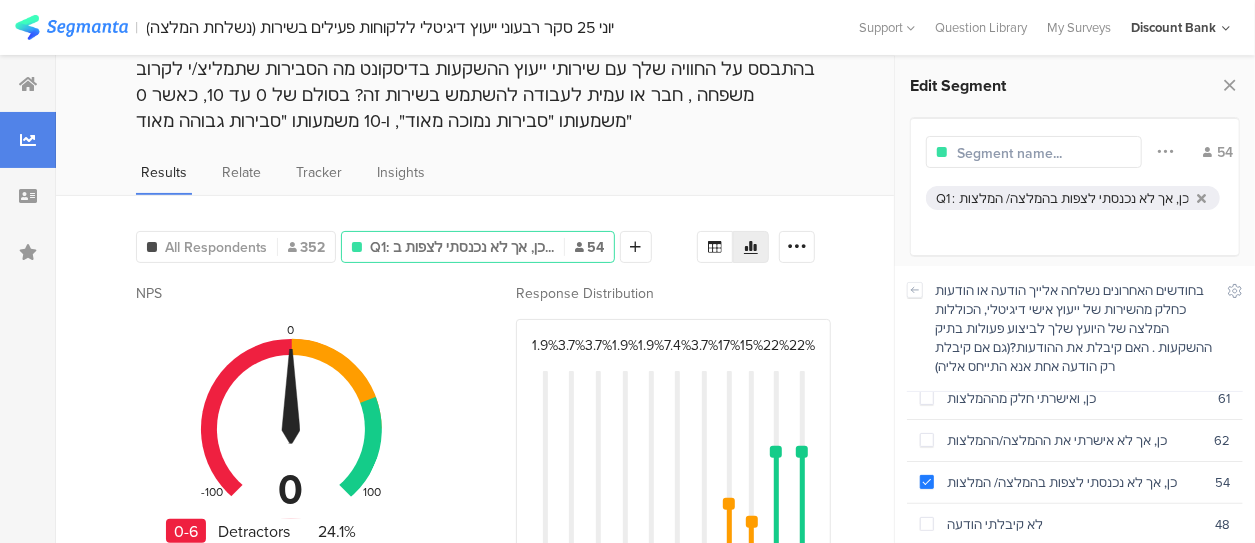 scroll, scrollTop: 242, scrollLeft: 0, axis: vertical 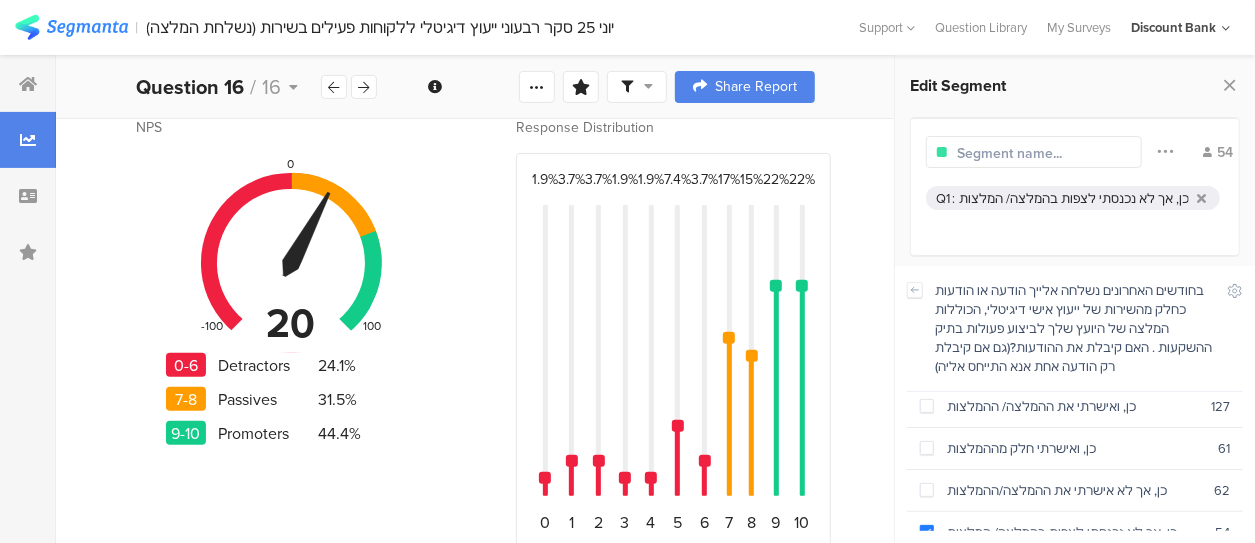 click at bounding box center [927, 532] 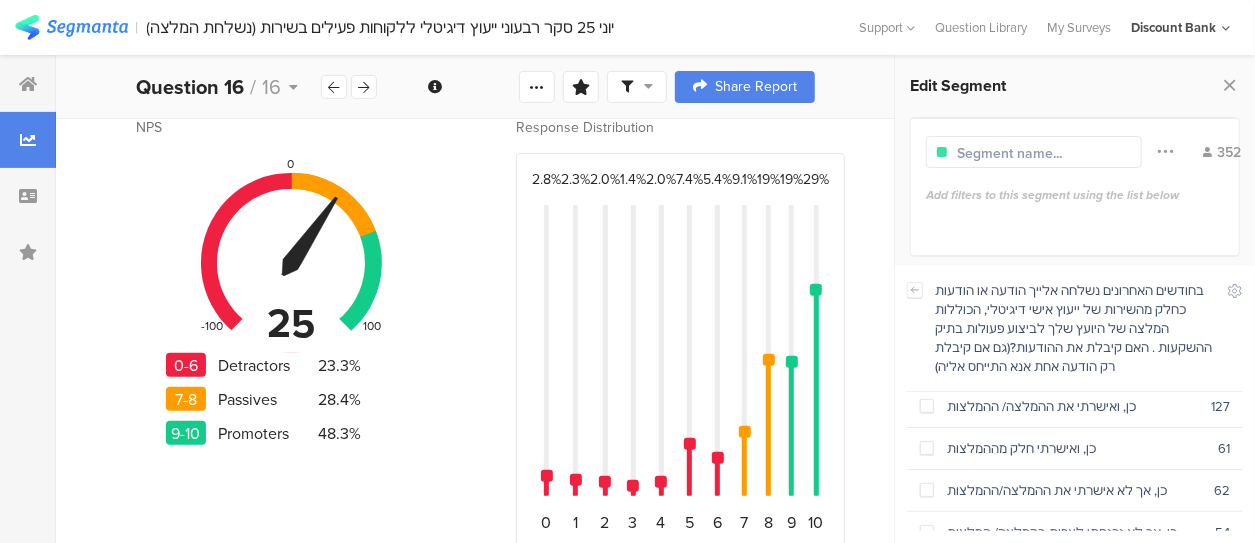 click at bounding box center [927, 406] 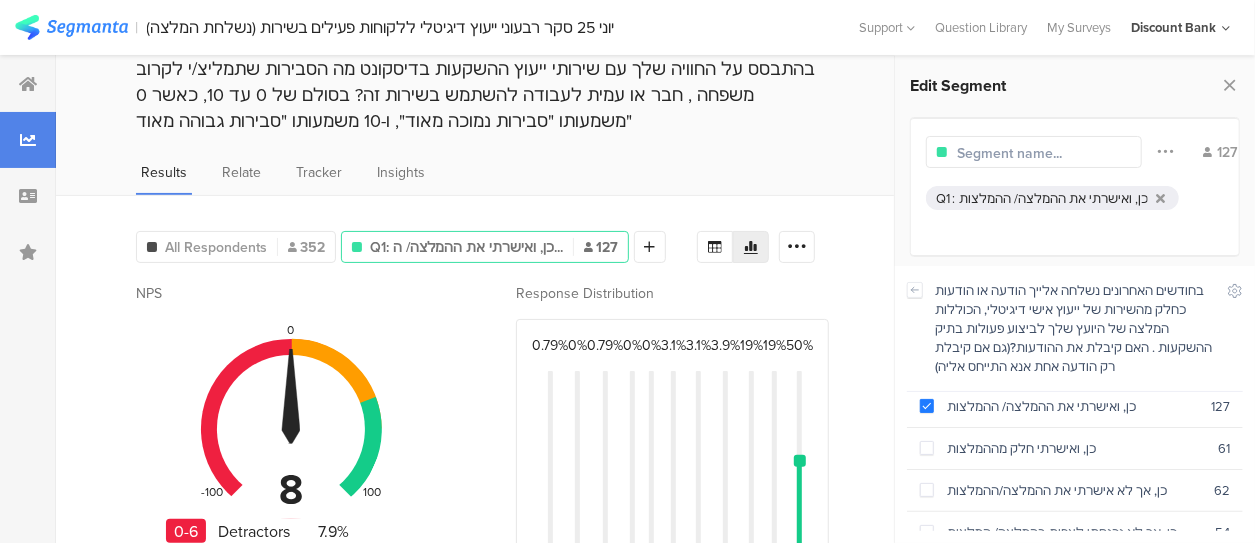 scroll, scrollTop: 242, scrollLeft: 0, axis: vertical 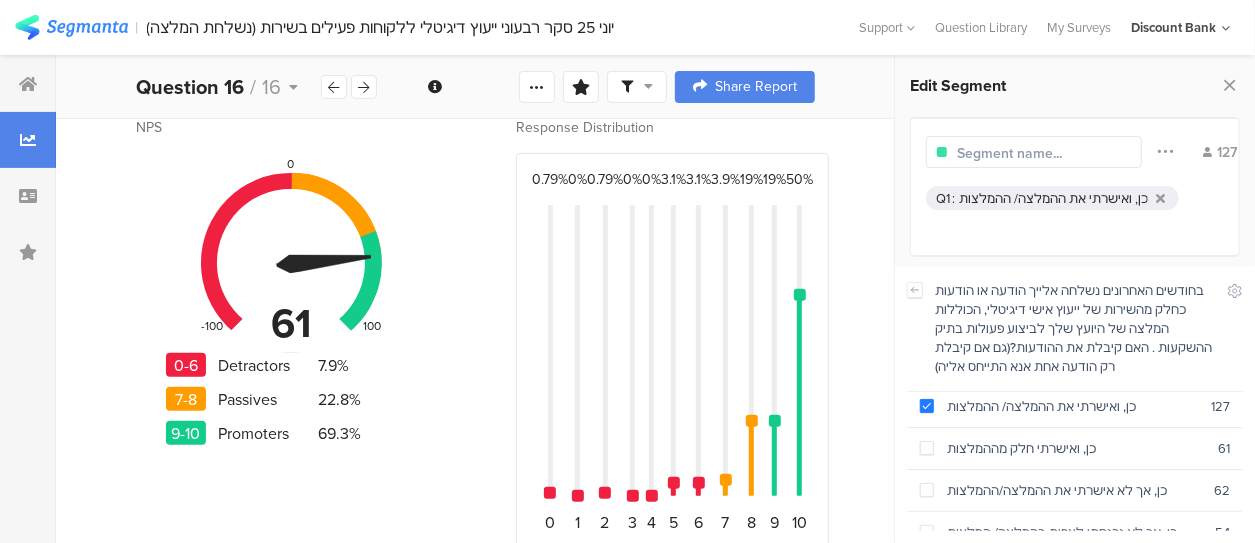 click at bounding box center (927, 448) 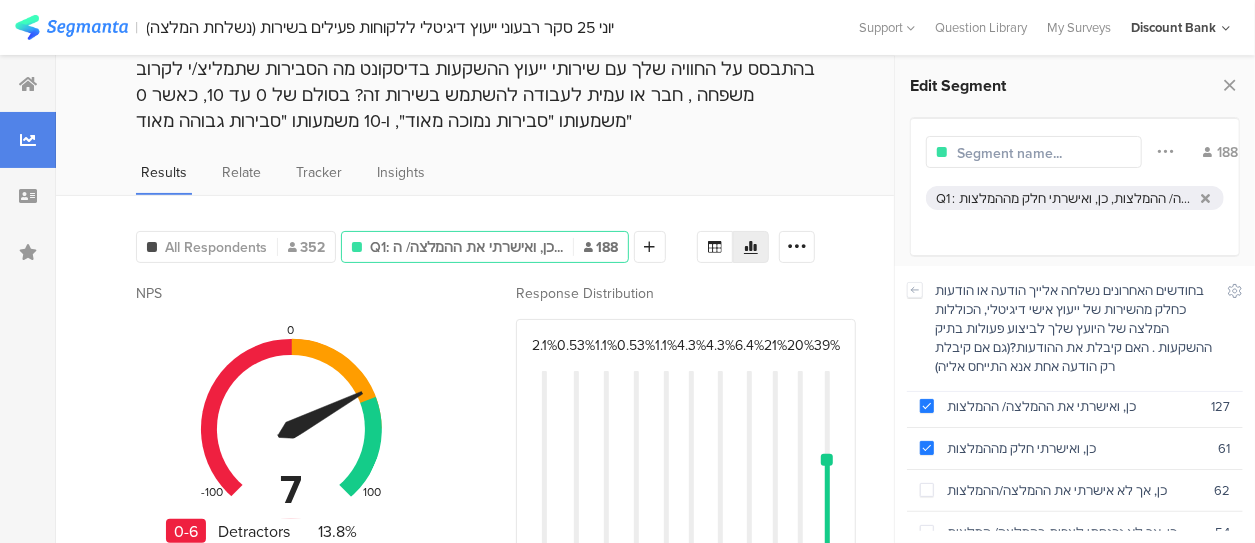 scroll, scrollTop: 242, scrollLeft: 0, axis: vertical 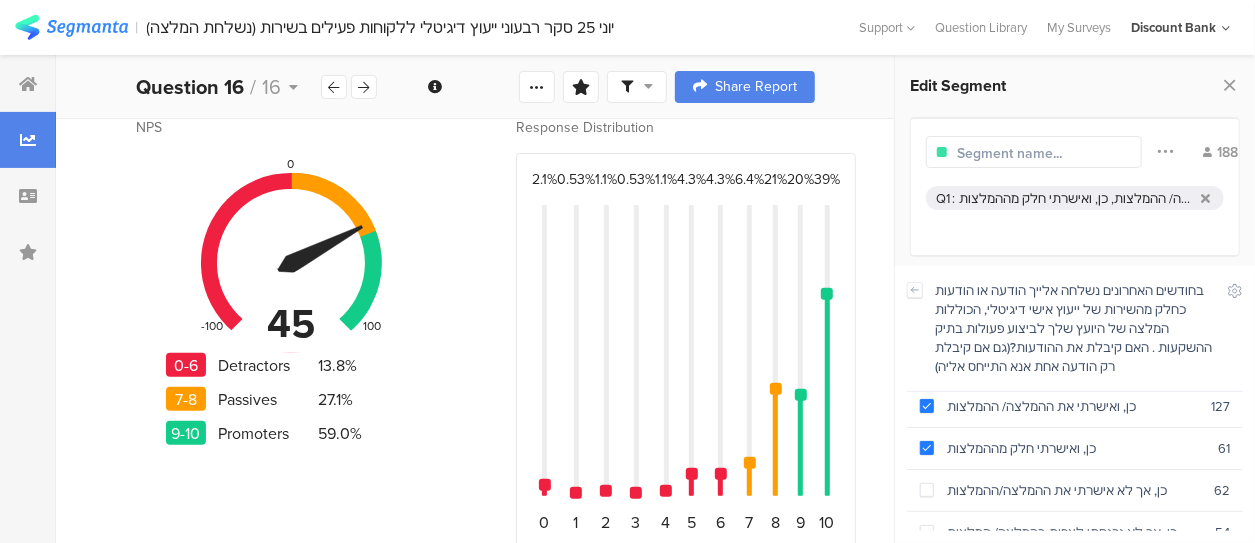 click at bounding box center (927, 406) 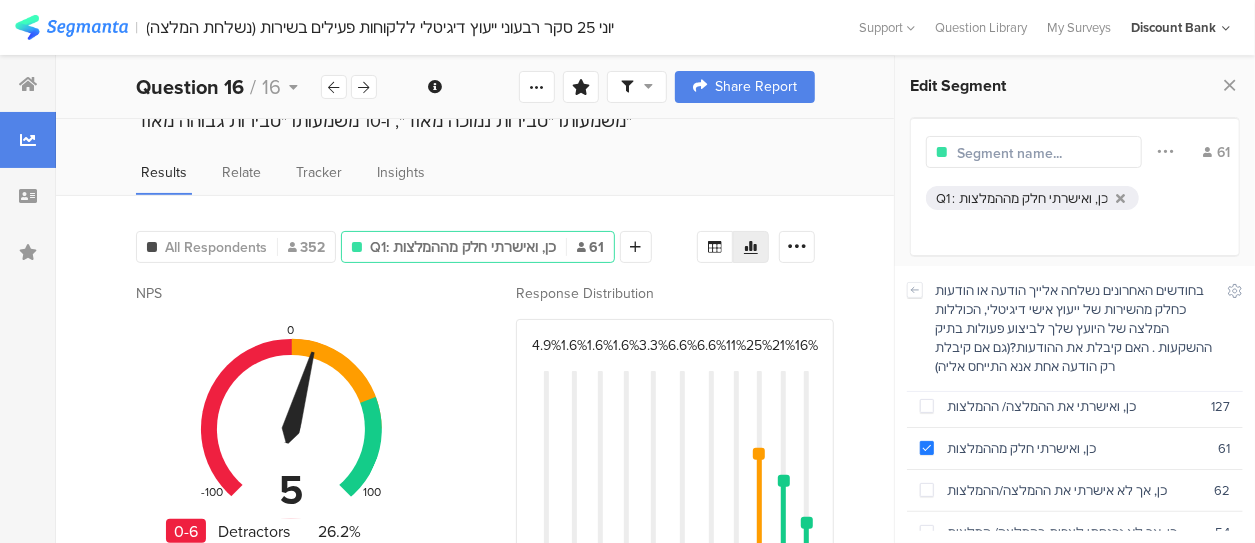scroll, scrollTop: 242, scrollLeft: 0, axis: vertical 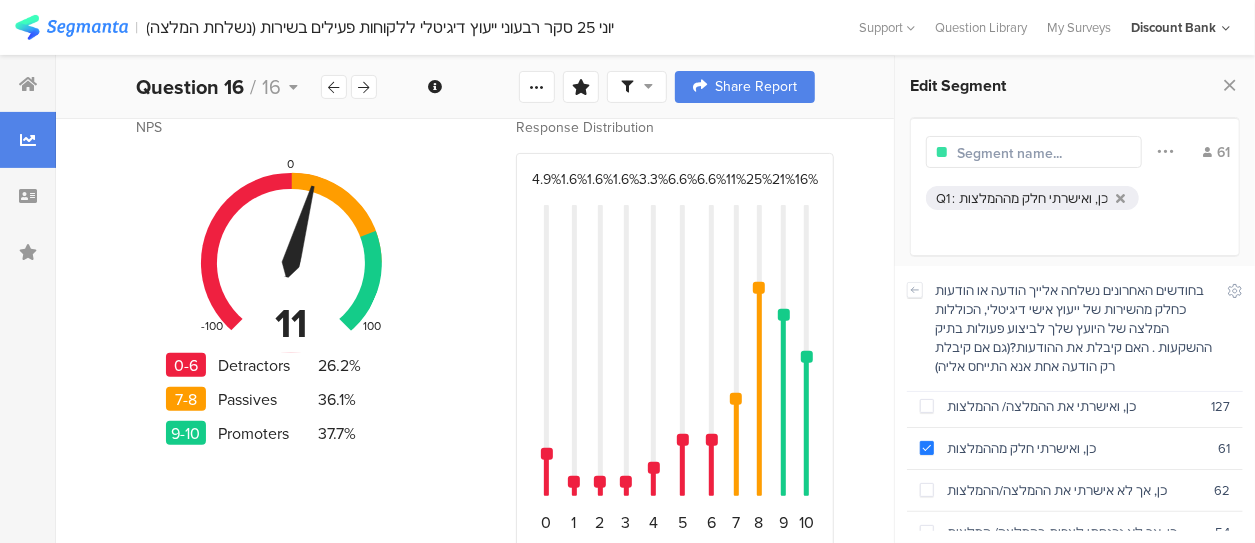 click on "כן, ואישרתי חלק מההמלצות
61" at bounding box center [1075, 449] 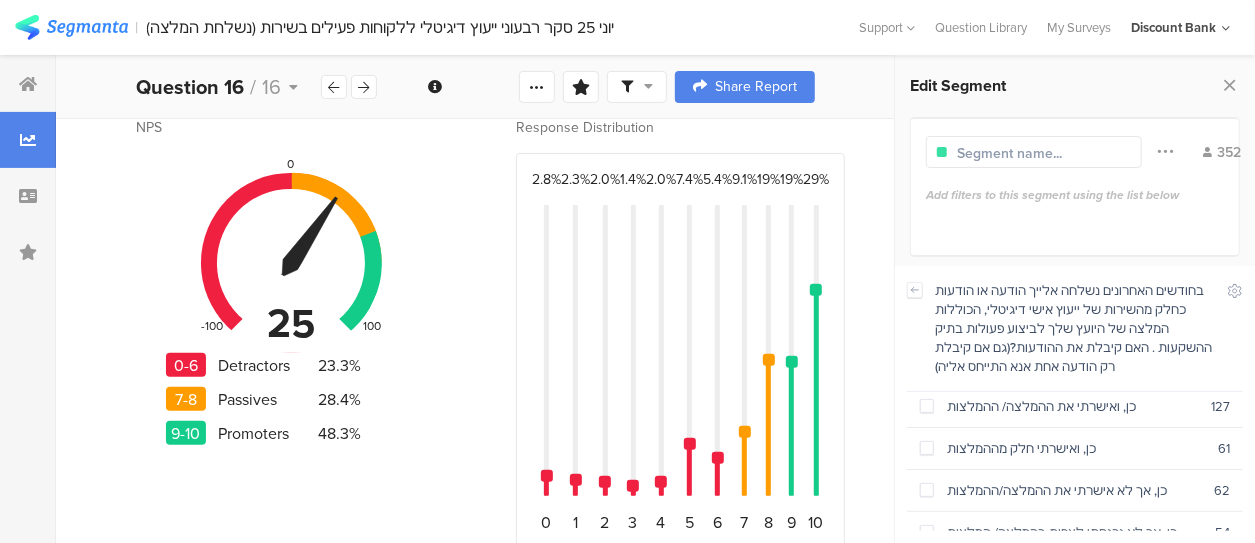 click at bounding box center [927, 491] 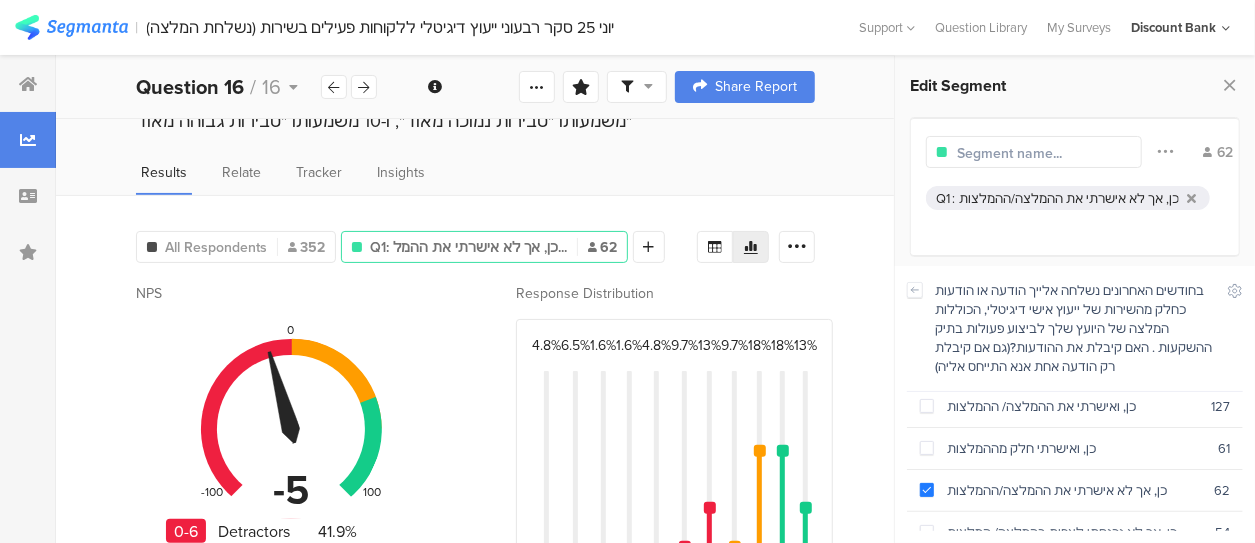 scroll, scrollTop: 242, scrollLeft: 0, axis: vertical 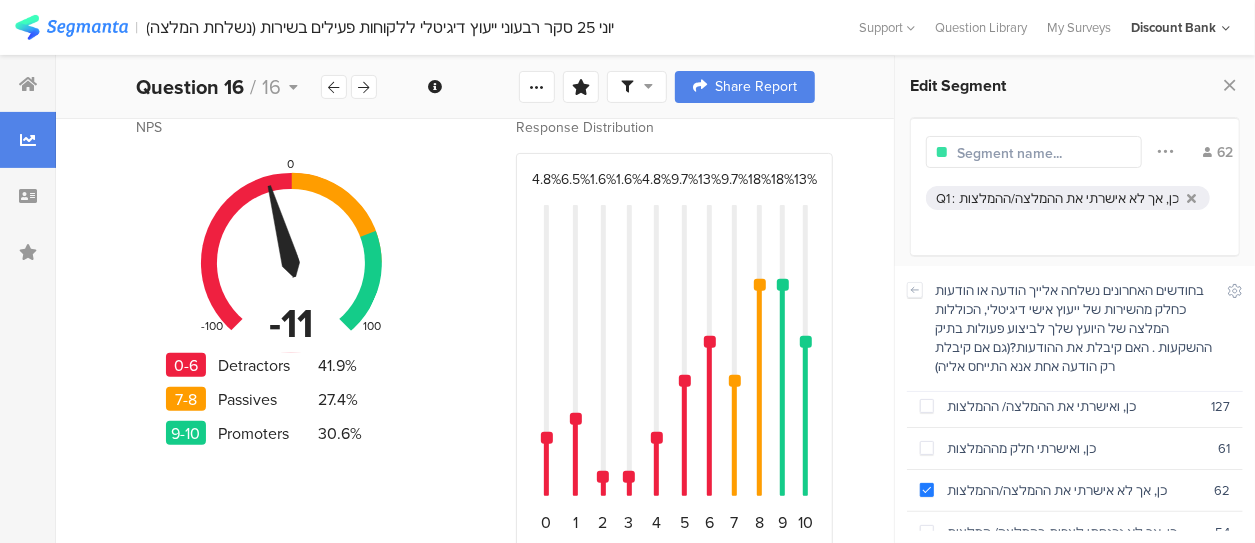 click at bounding box center (927, 532) 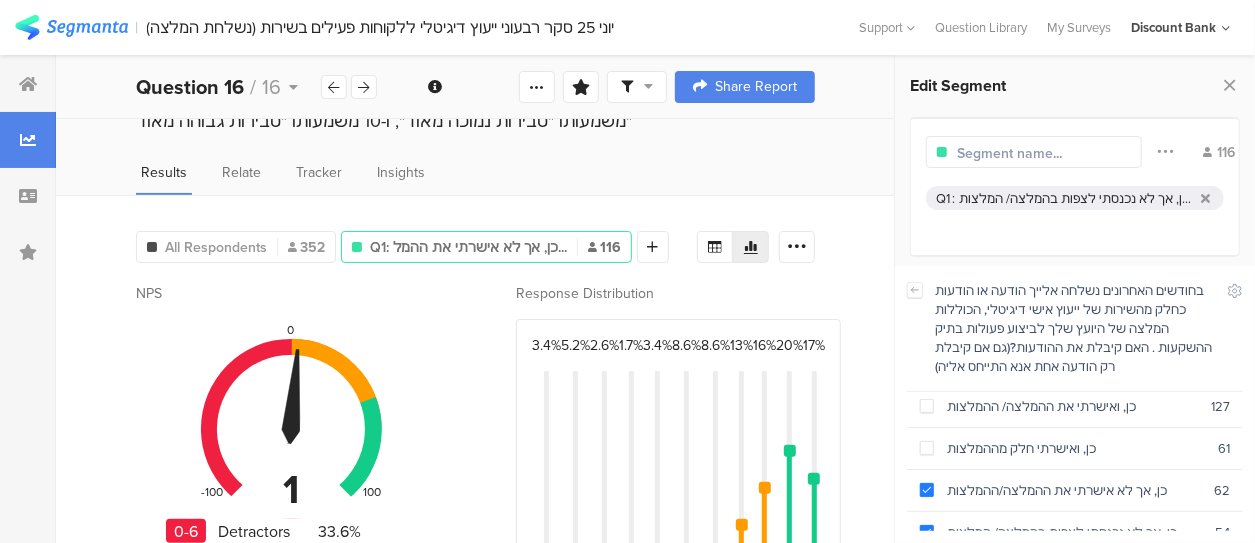 scroll, scrollTop: 242, scrollLeft: 0, axis: vertical 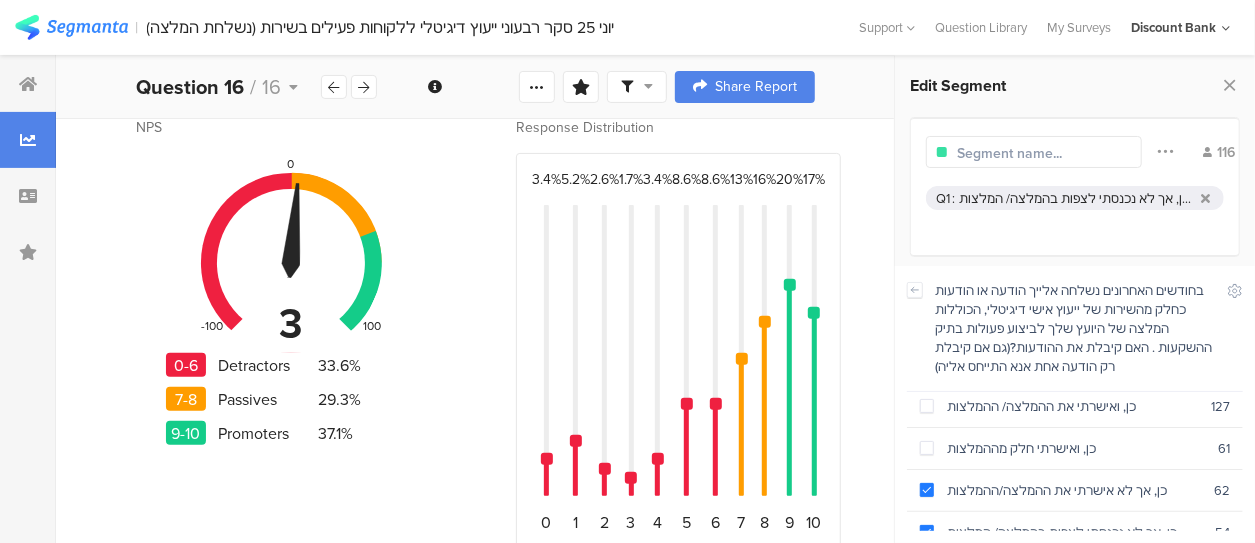 click at bounding box center (927, 490) 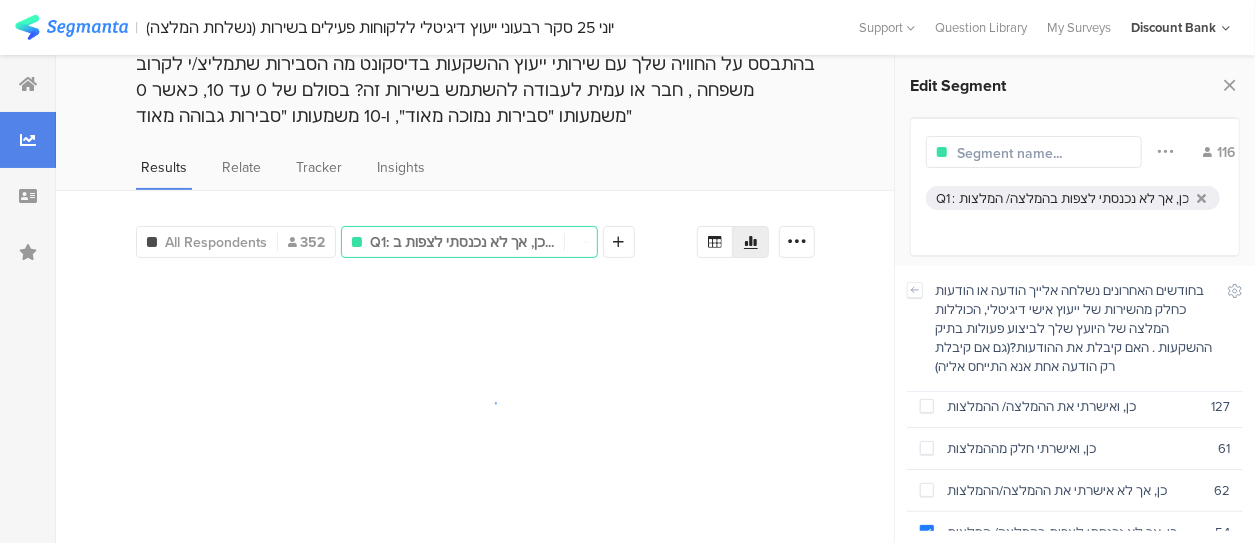 scroll, scrollTop: 76, scrollLeft: 0, axis: vertical 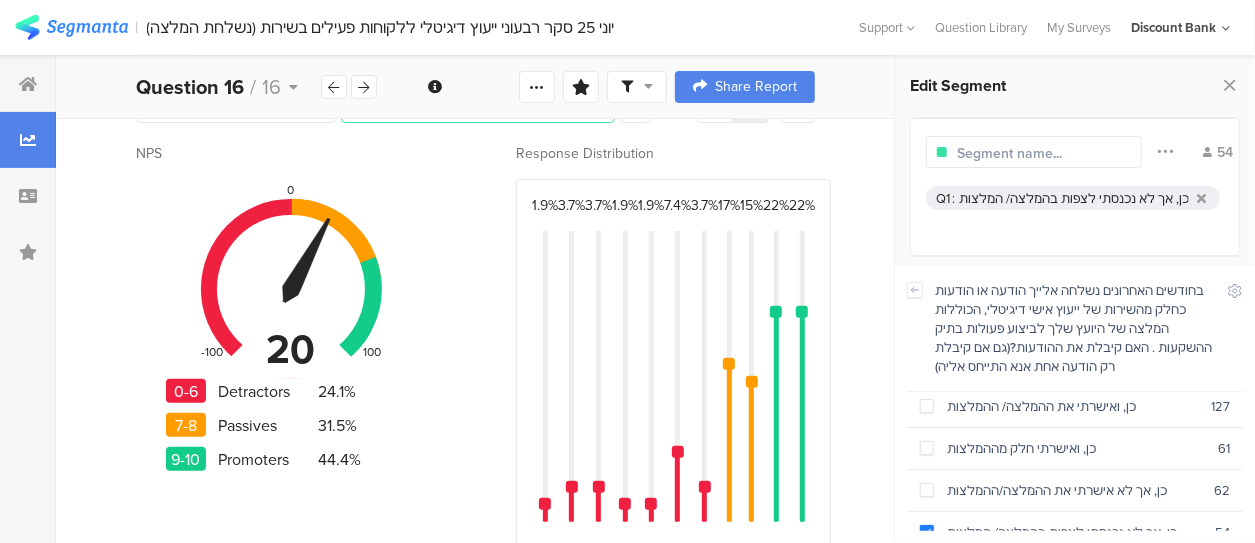 click at bounding box center (927, 532) 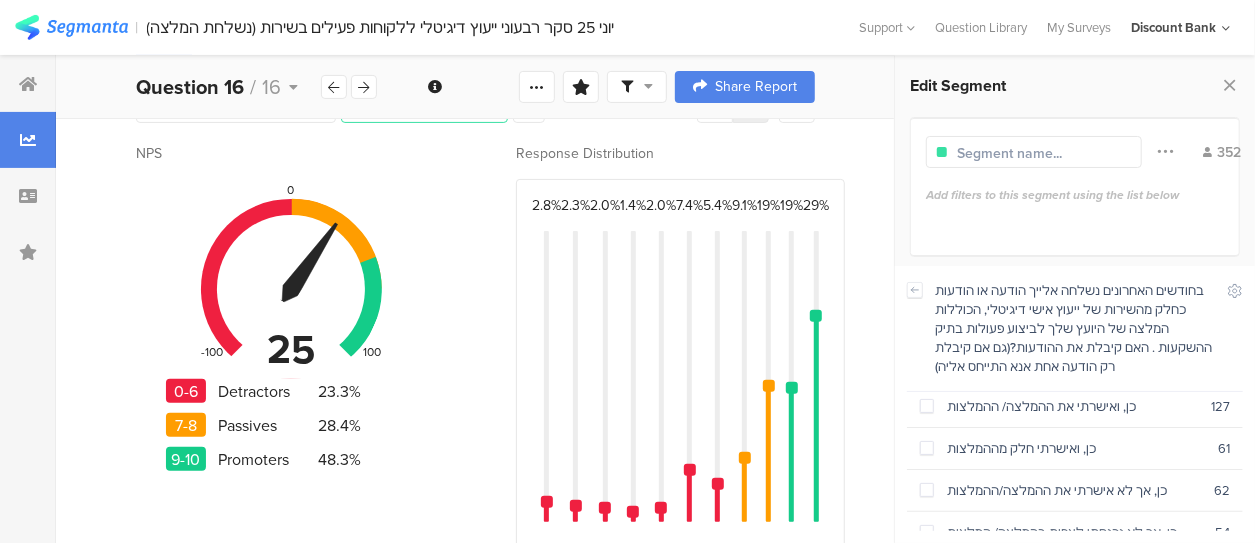 click at bounding box center (927, 406) 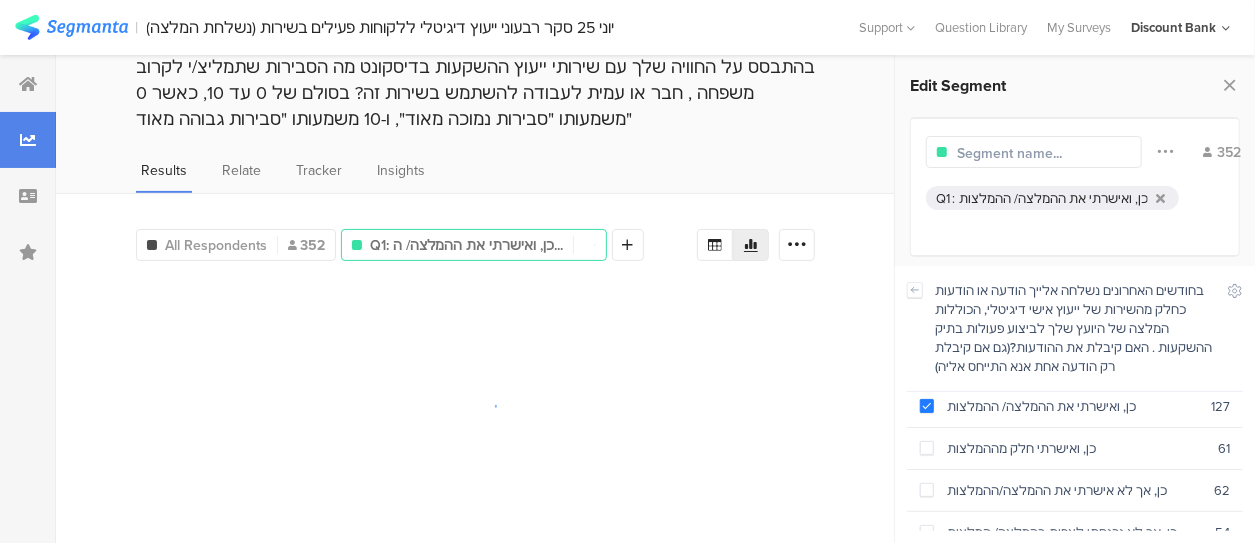 scroll, scrollTop: 76, scrollLeft: 0, axis: vertical 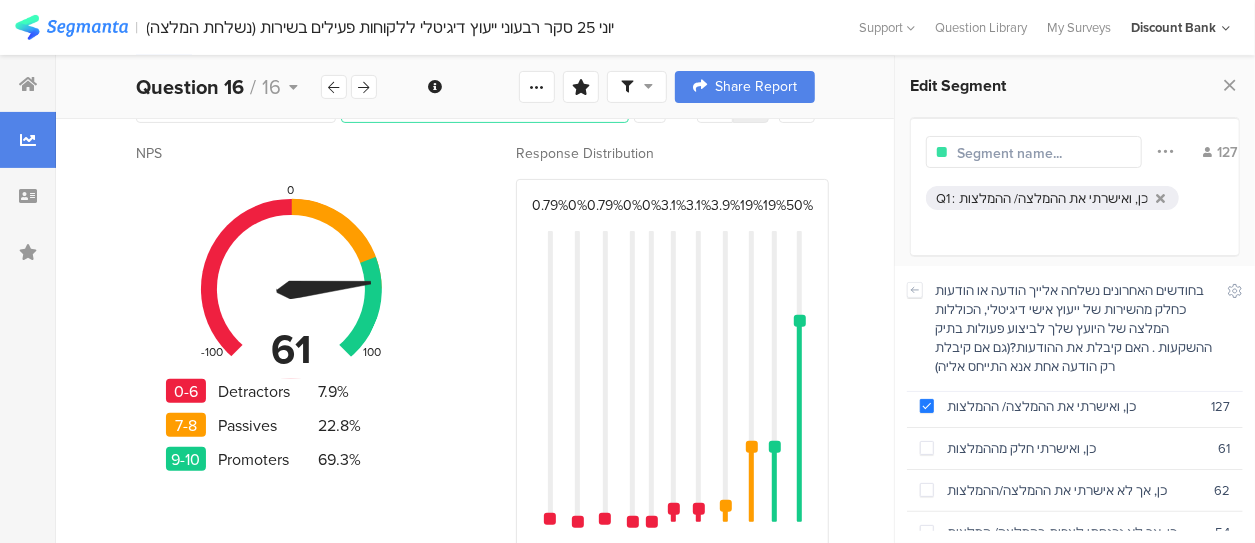 click at bounding box center [927, 406] 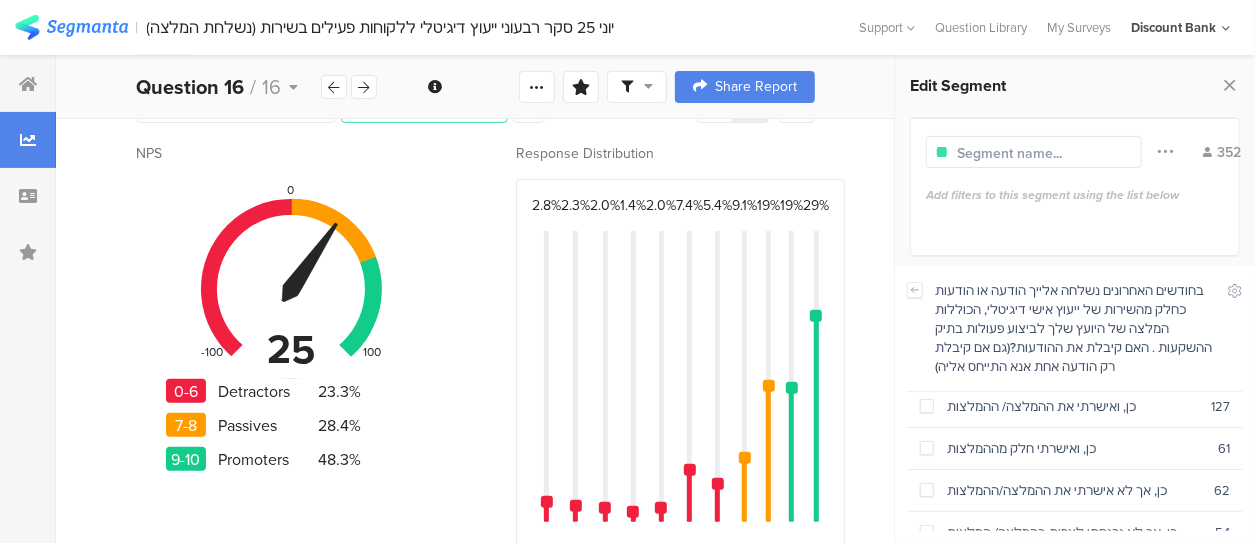 click at bounding box center [927, 448] 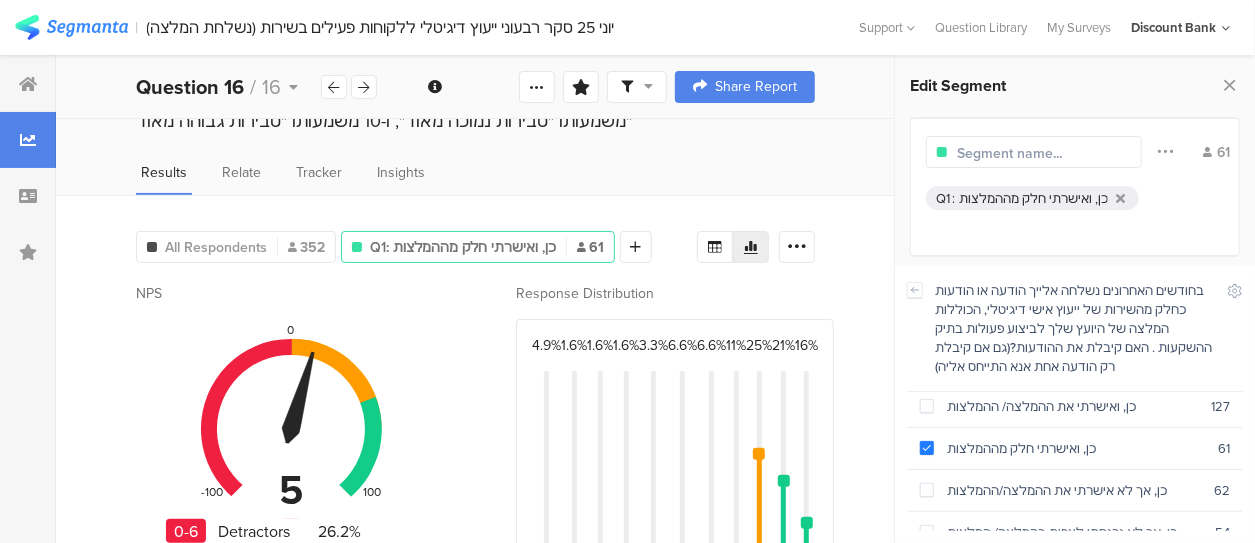 scroll, scrollTop: 216, scrollLeft: 0, axis: vertical 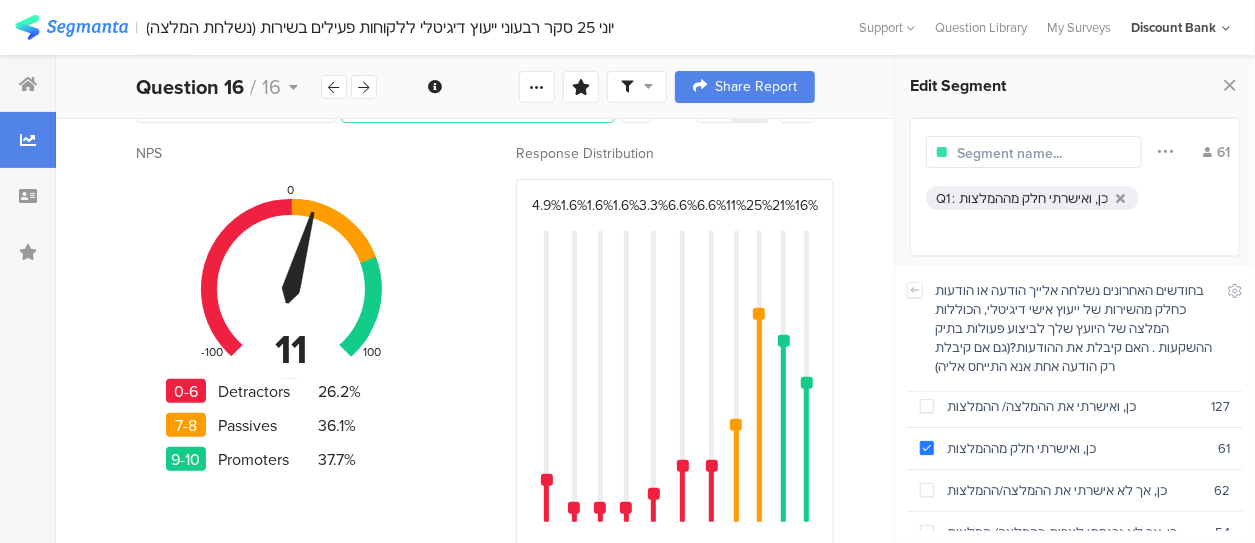 click at bounding box center (927, 448) 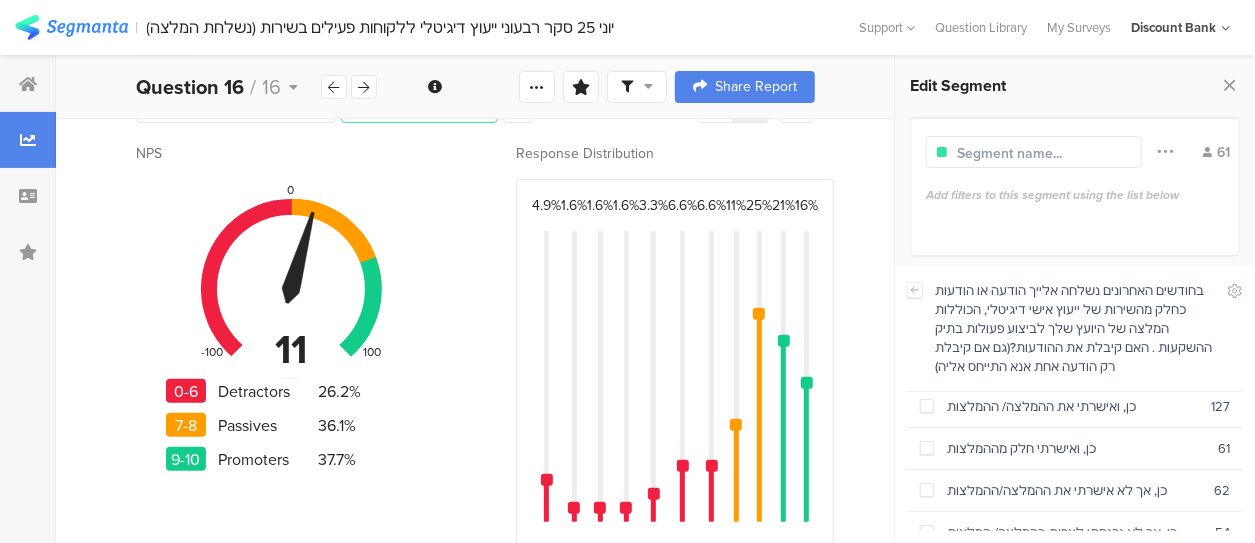 click at bounding box center (927, 448) 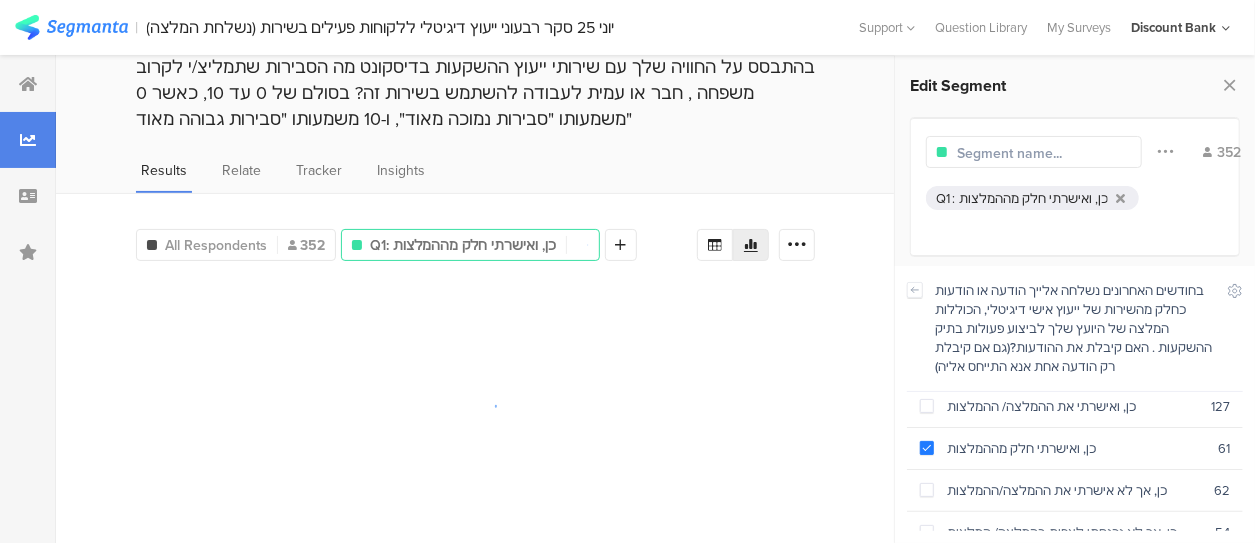 scroll, scrollTop: 76, scrollLeft: 0, axis: vertical 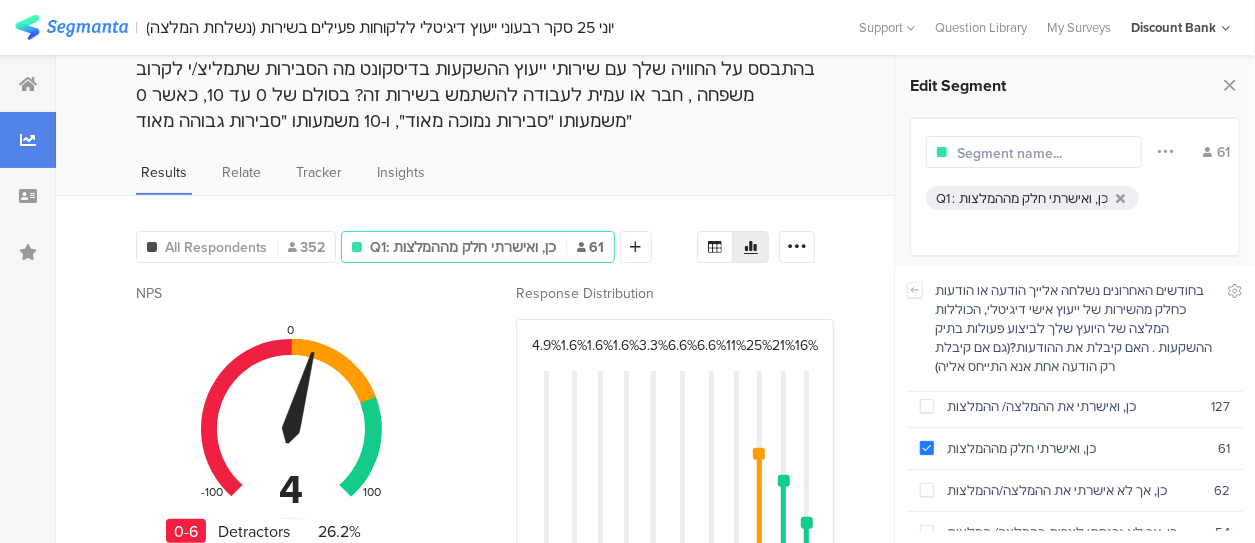 click at bounding box center (927, 490) 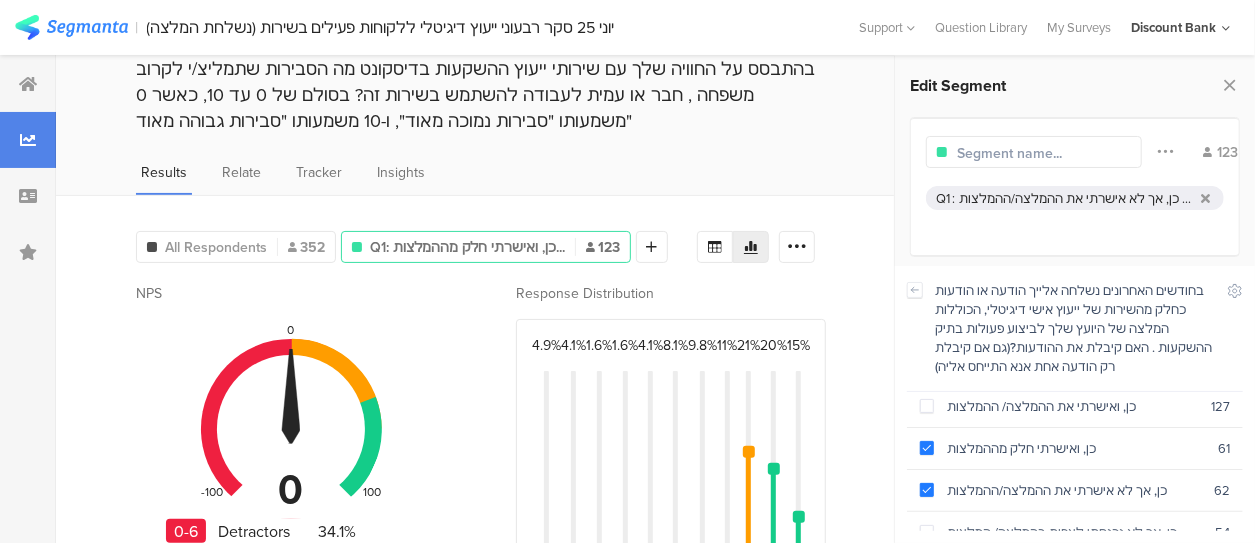 click at bounding box center [927, 490] 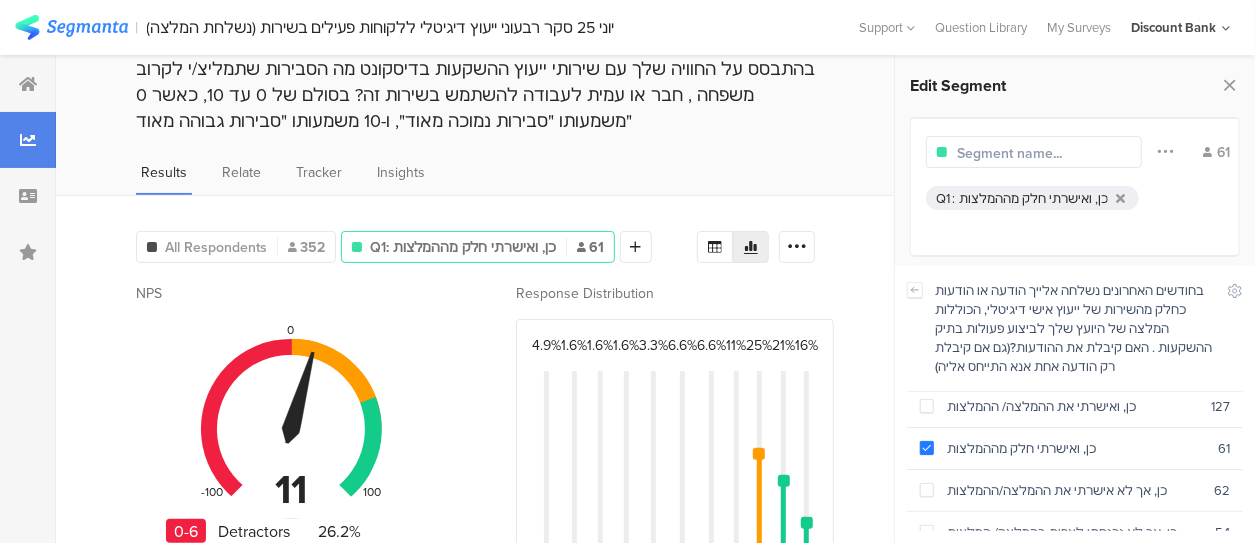 click at bounding box center (927, 448) 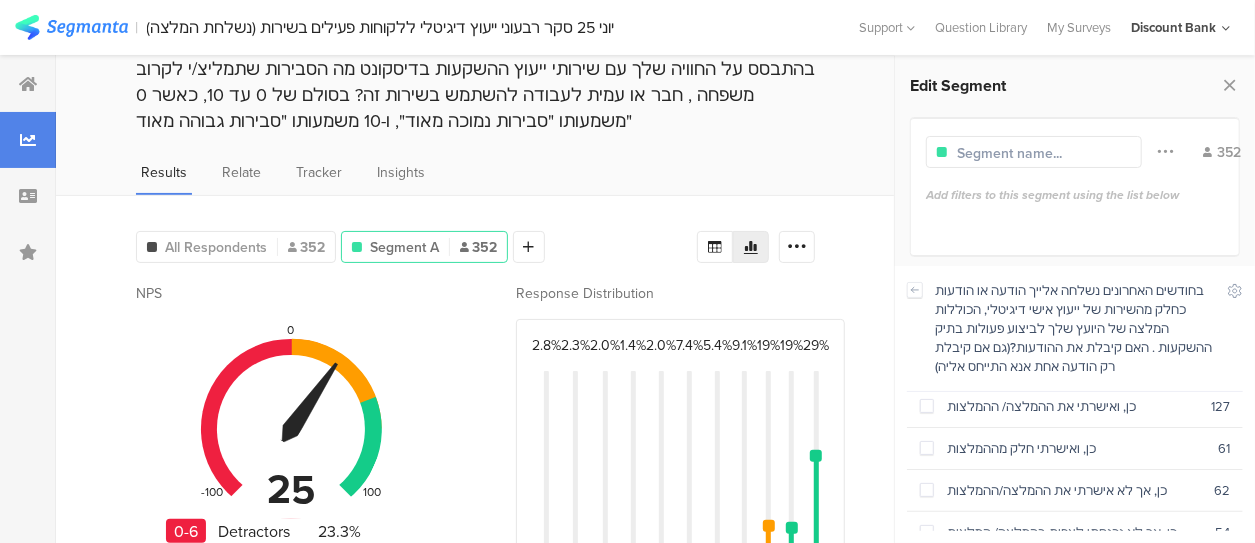 click at bounding box center [927, 490] 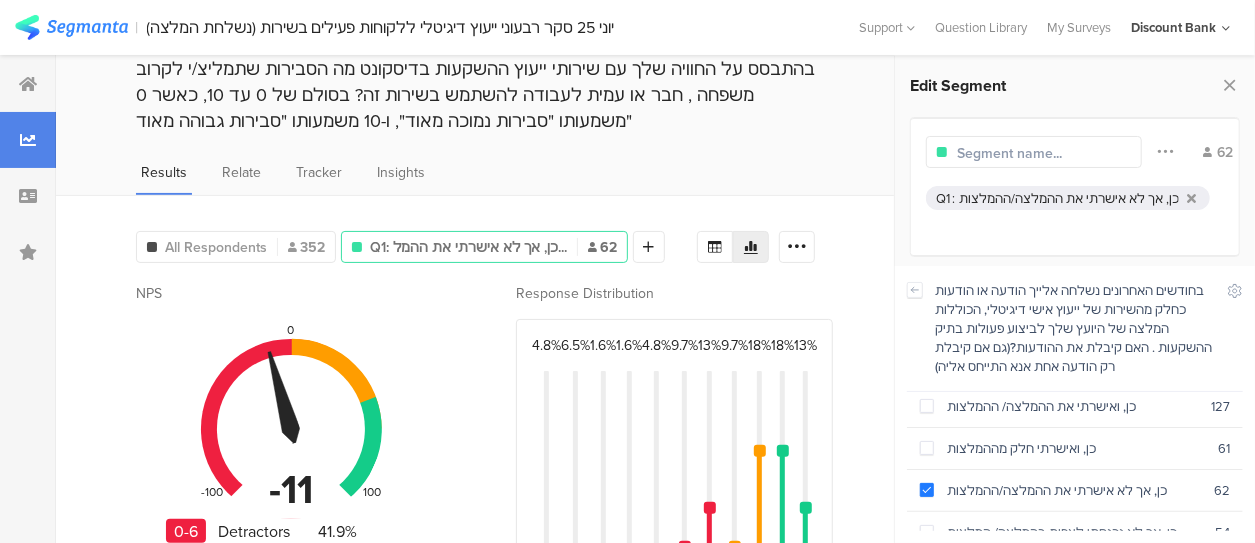 click at bounding box center (28, 84) 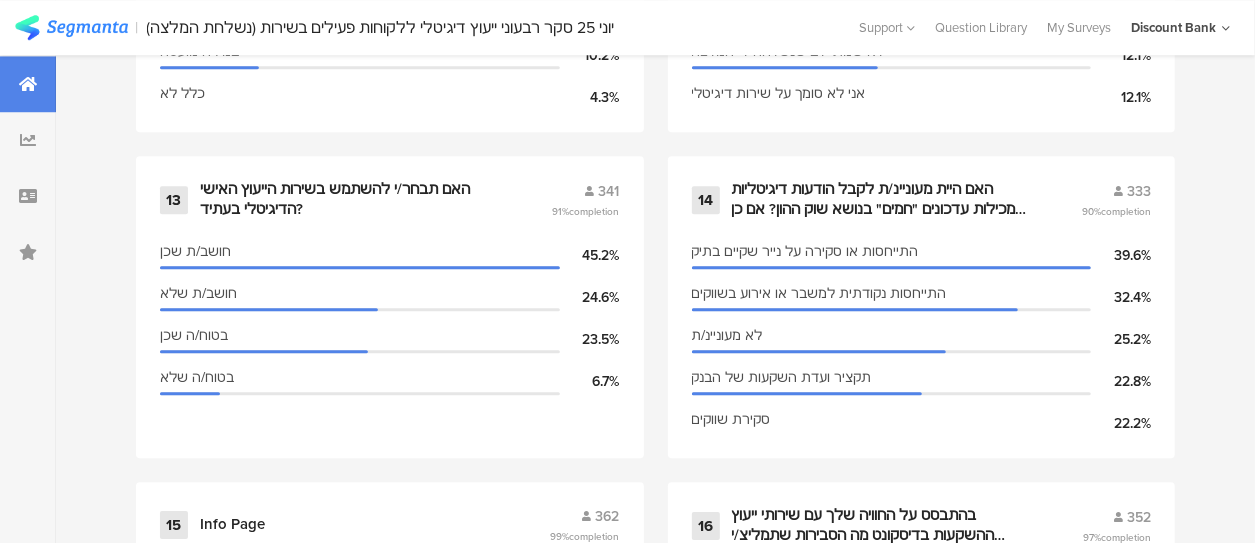 scroll, scrollTop: 2738, scrollLeft: 0, axis: vertical 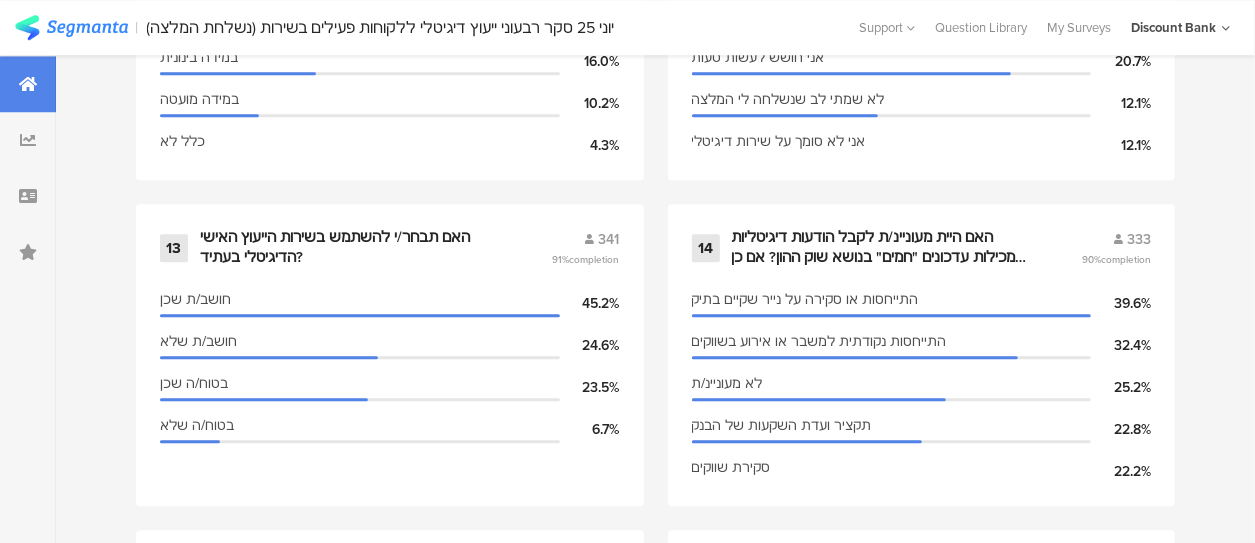click on "האם תבחר/י להשתמש בשירות הייעוץ האישי הדיגיטלי בעתיד?" at bounding box center [352, 247] 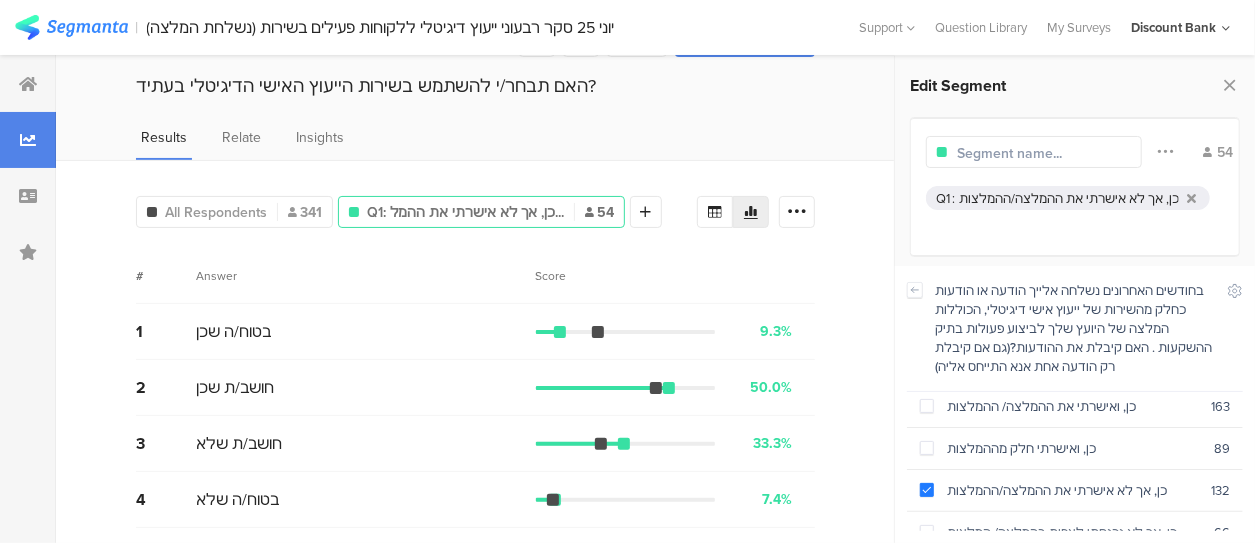 scroll, scrollTop: 0, scrollLeft: 0, axis: both 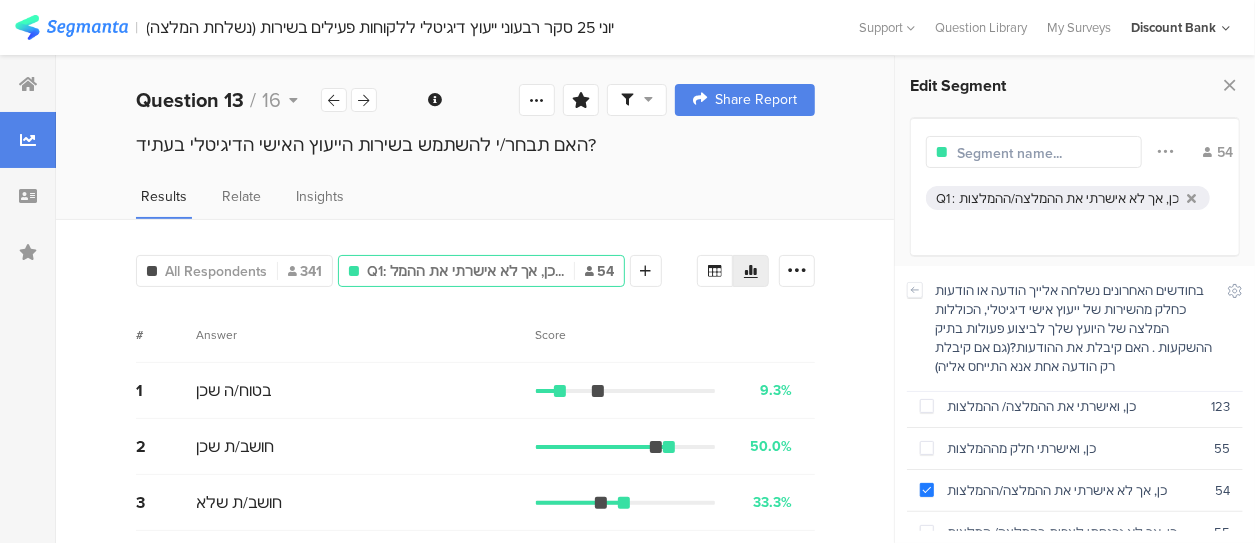 click at bounding box center [927, 406] 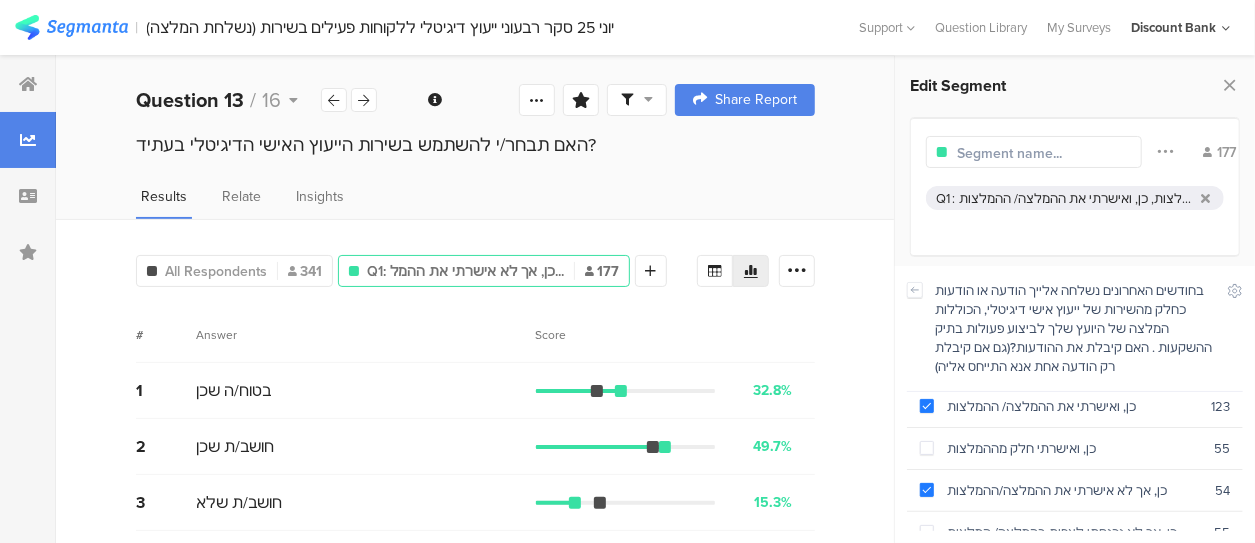 click at bounding box center [927, 490] 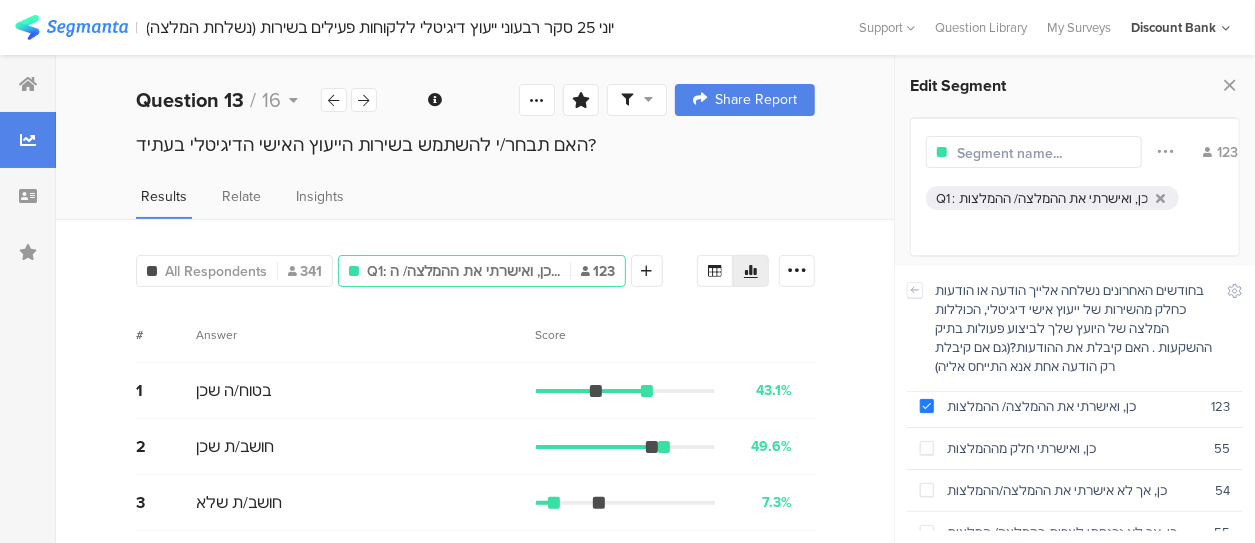 click at bounding box center (927, 448) 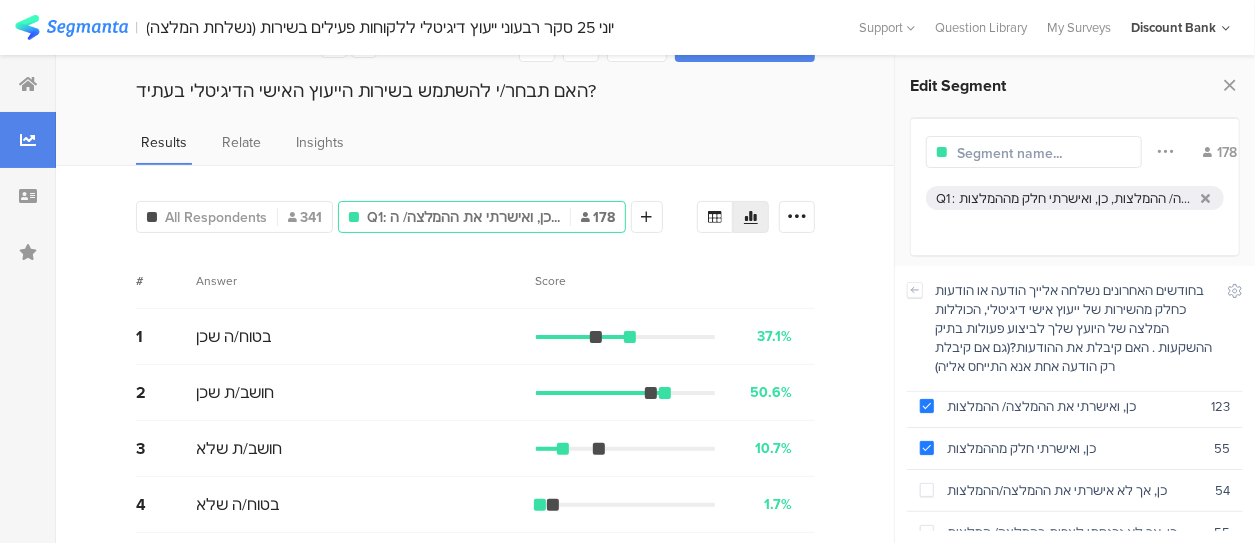 scroll, scrollTop: 54, scrollLeft: 0, axis: vertical 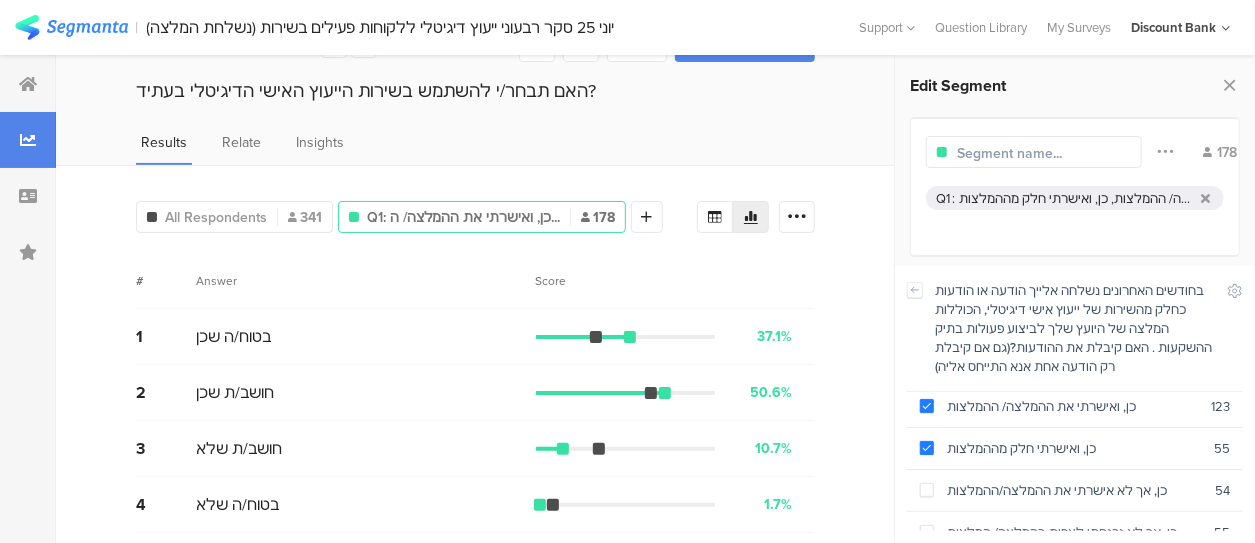 click at bounding box center (927, 448) 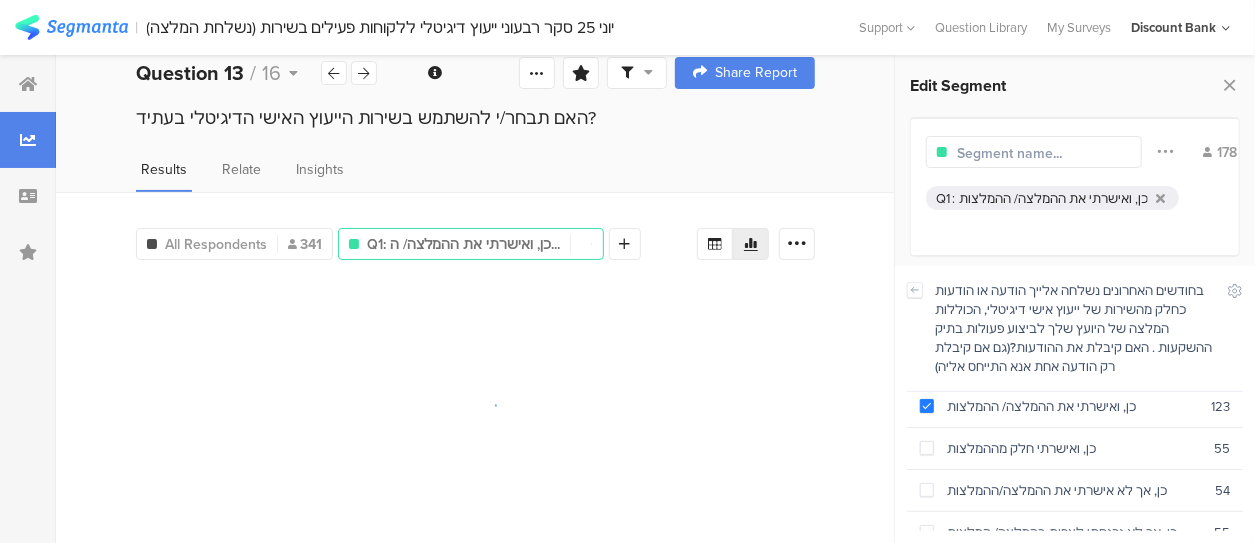 scroll, scrollTop: 24, scrollLeft: 0, axis: vertical 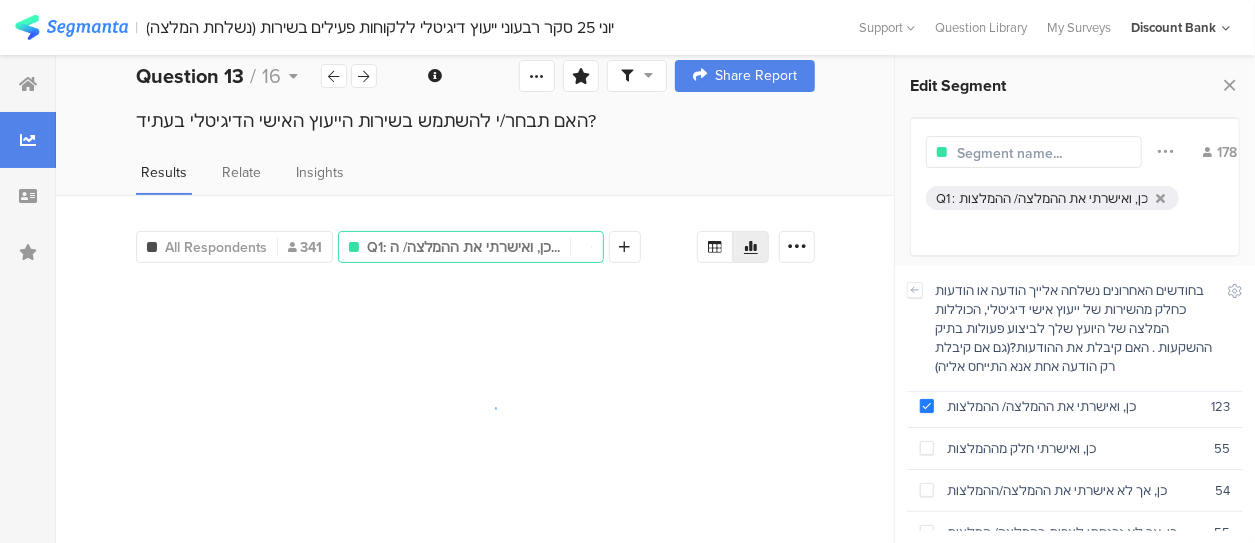 click at bounding box center (927, 406) 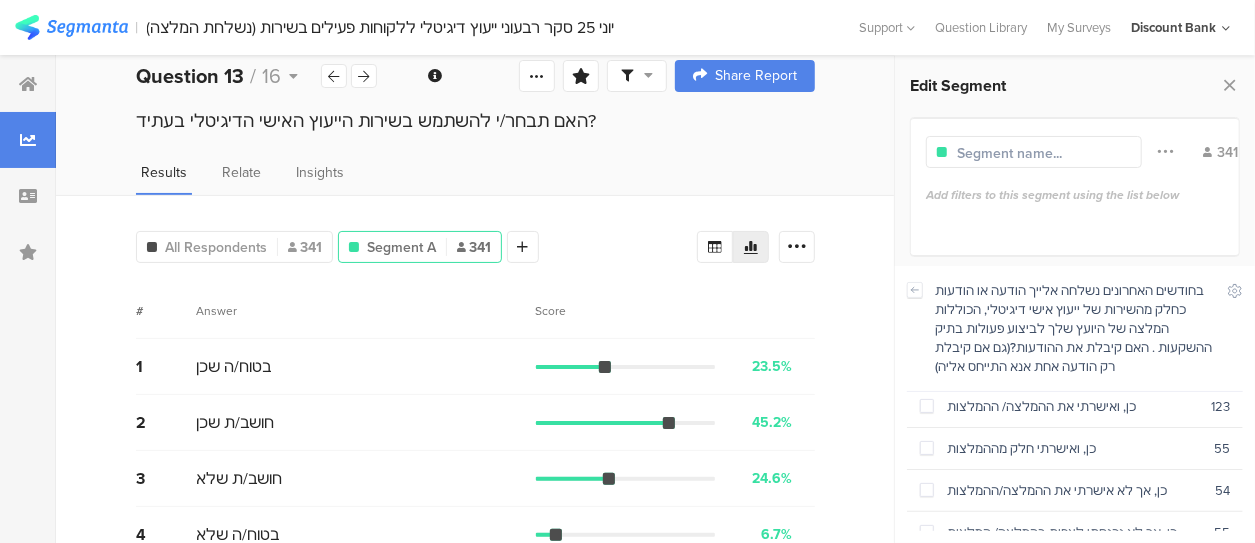 click at bounding box center [927, 490] 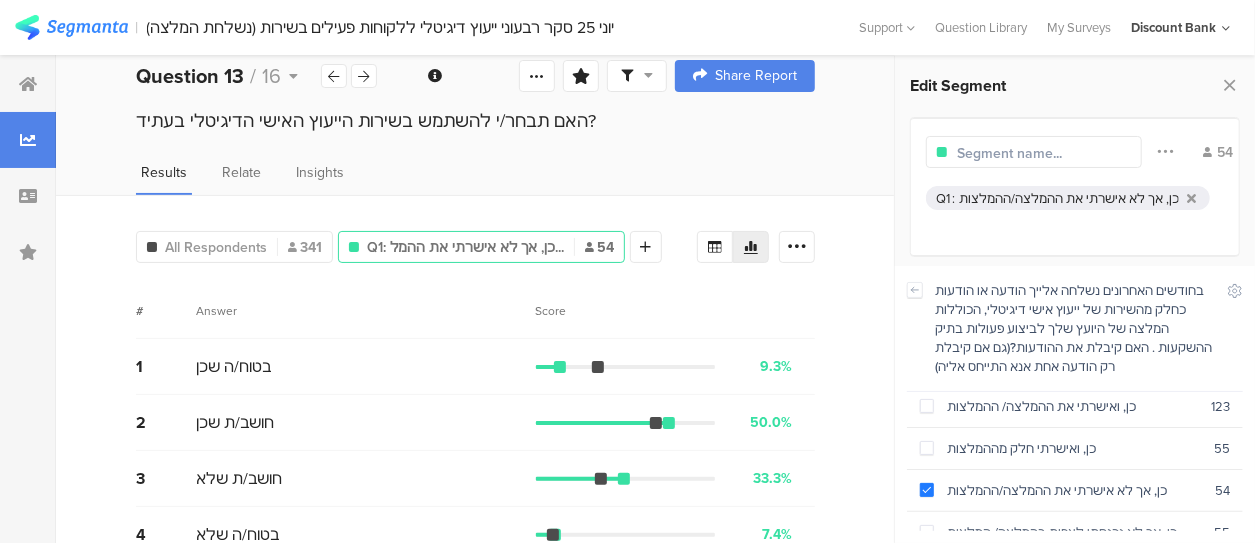 click at bounding box center [927, 490] 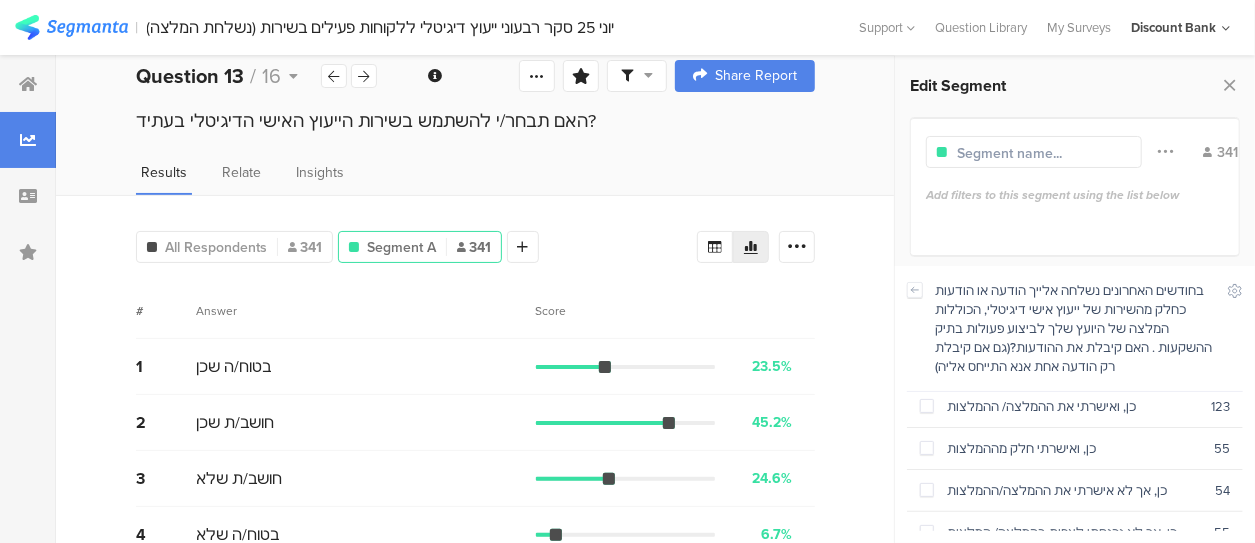 click at bounding box center (927, 532) 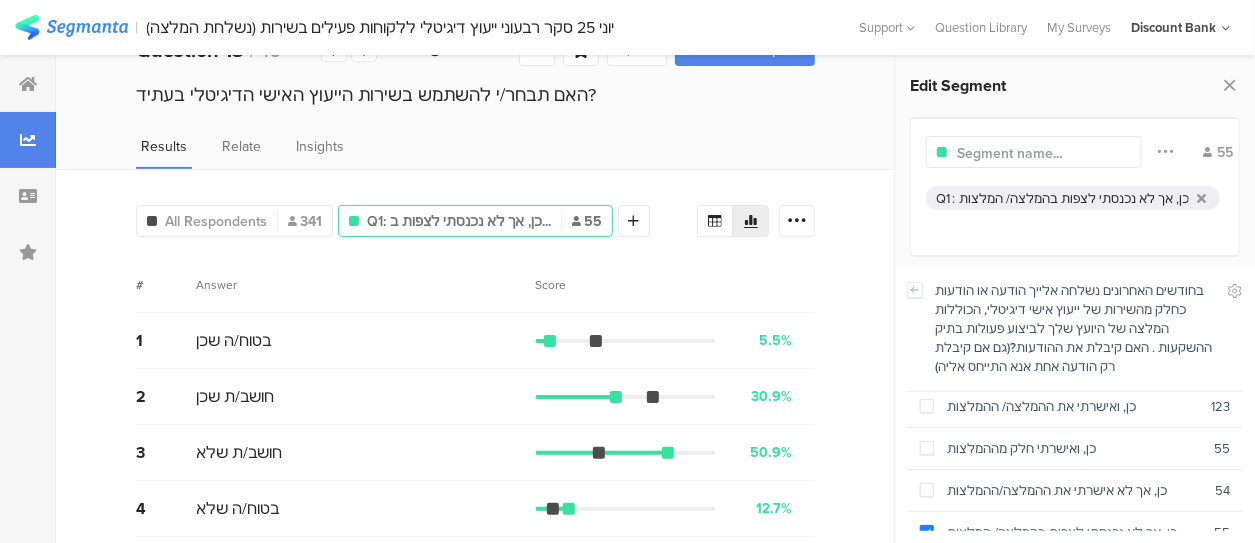 scroll, scrollTop: 54, scrollLeft: 0, axis: vertical 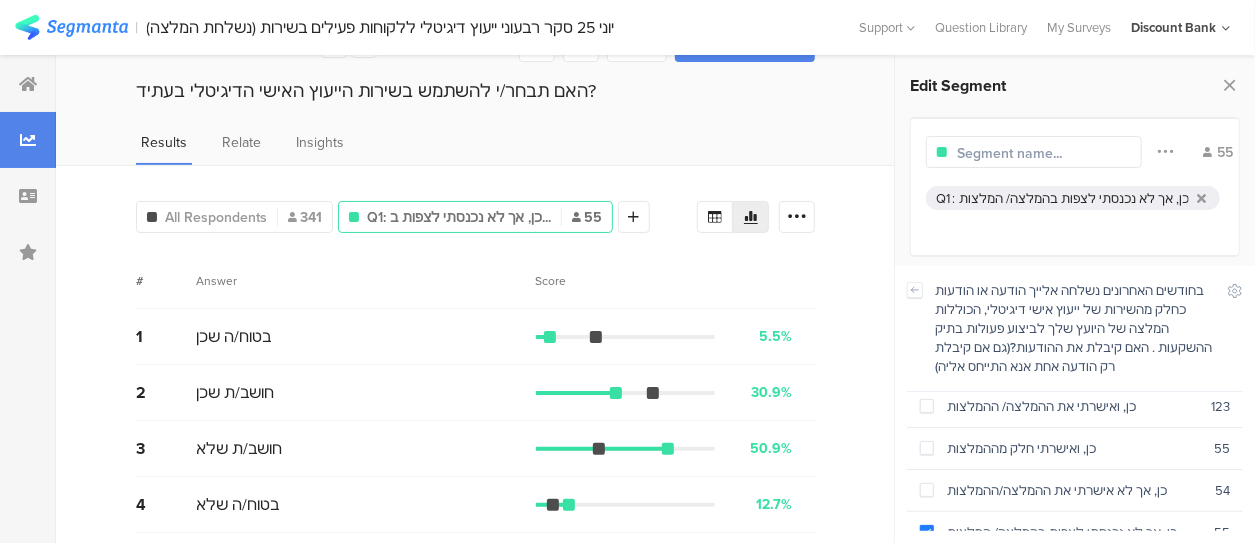 click at bounding box center (28, 84) 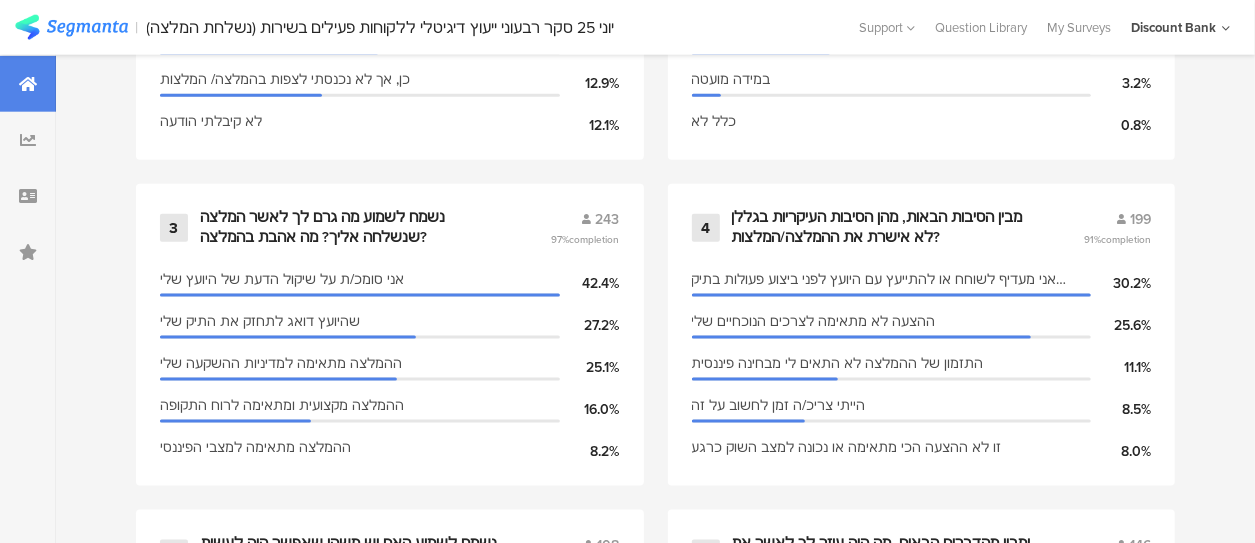 scroll, scrollTop: 1148, scrollLeft: 0, axis: vertical 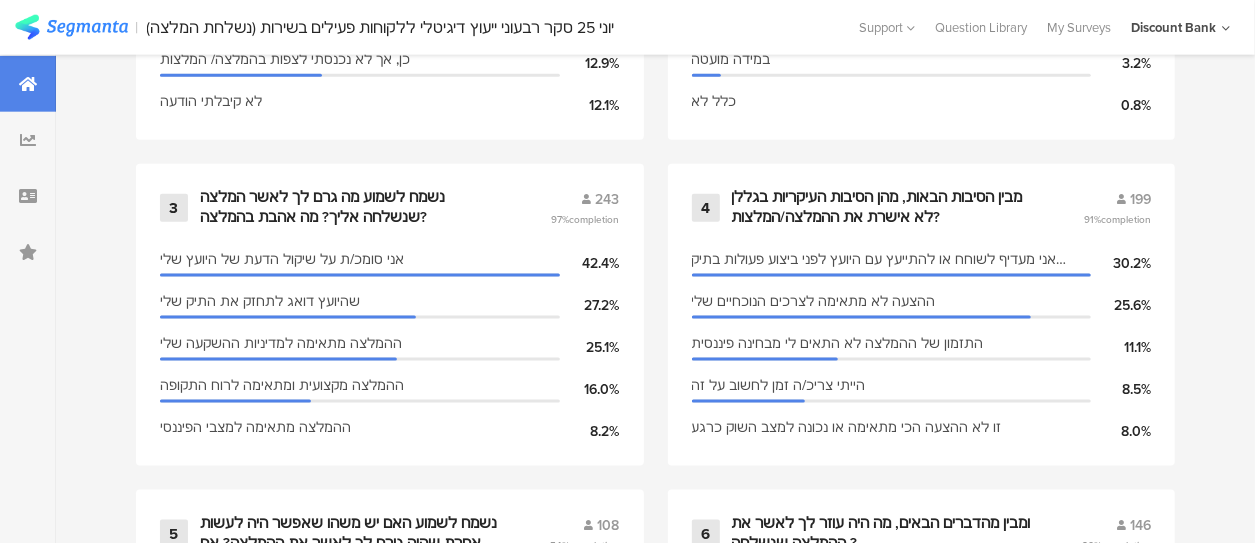 click on "נשמח לשמוע מה גרם לך לאשר המלצה שנשלחה אליך? מה אהבת בהמלצה?" at bounding box center [351, 207] 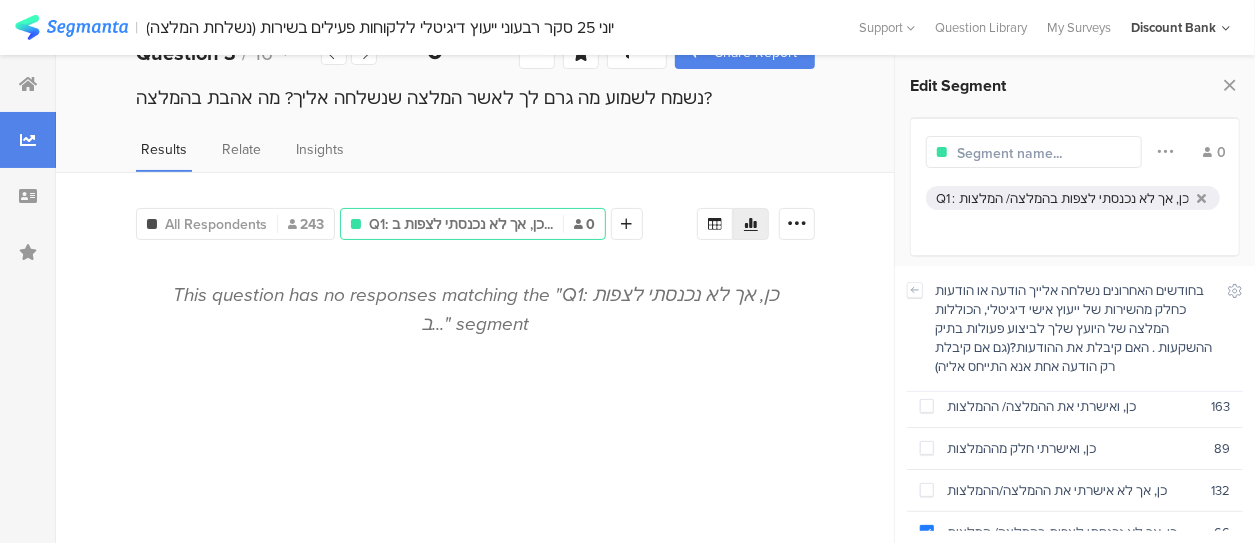 scroll, scrollTop: 0, scrollLeft: 0, axis: both 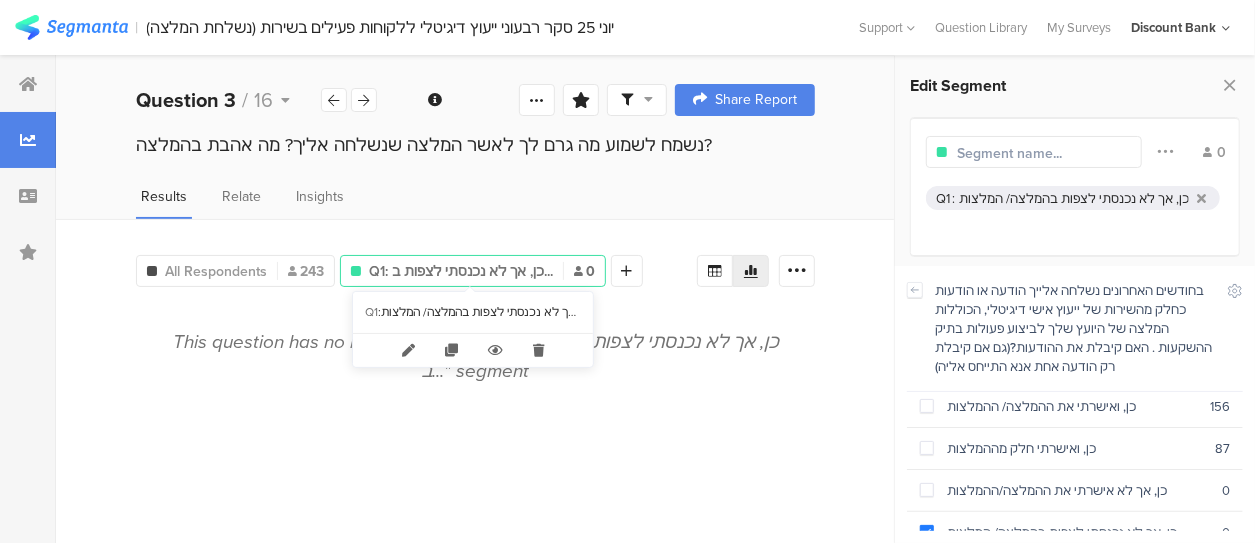 click at bounding box center (538, 350) 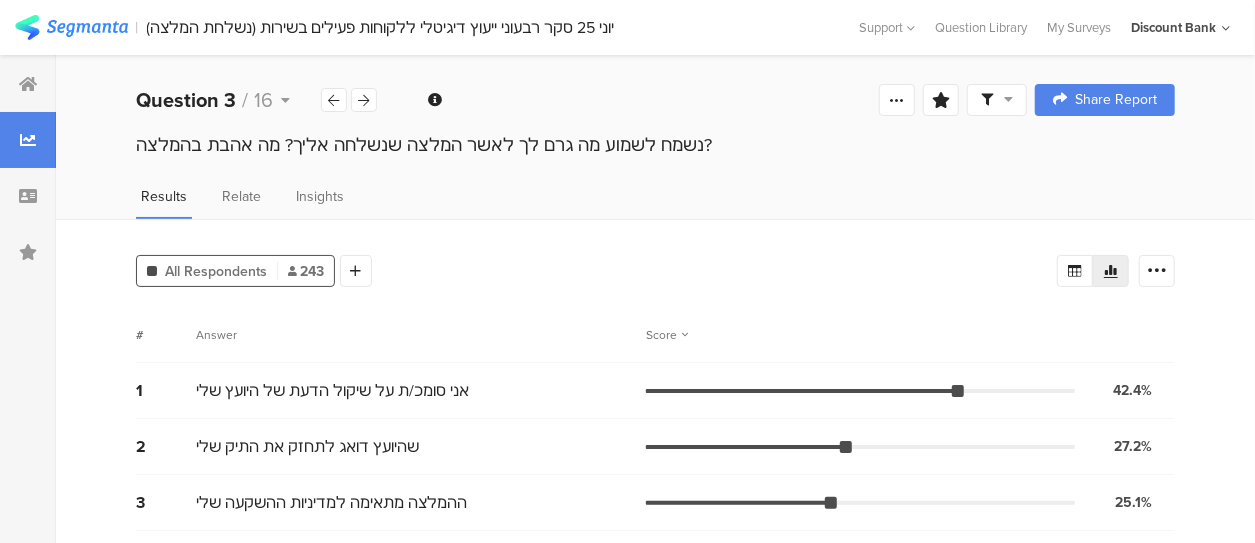 scroll, scrollTop: 168, scrollLeft: 16, axis: both 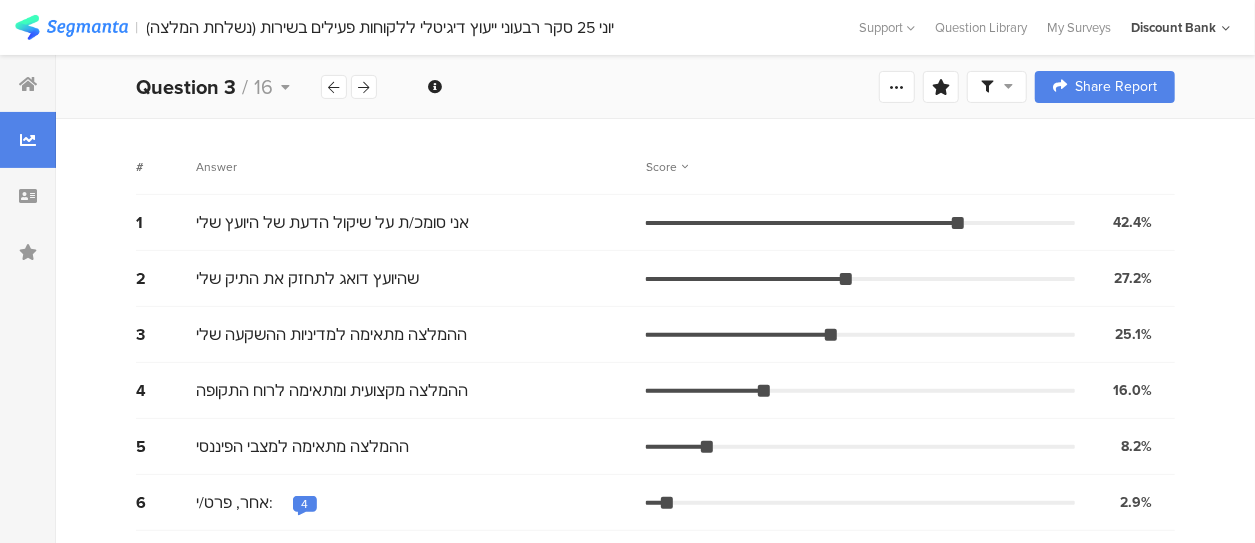 click on "4" at bounding box center [305, 504] 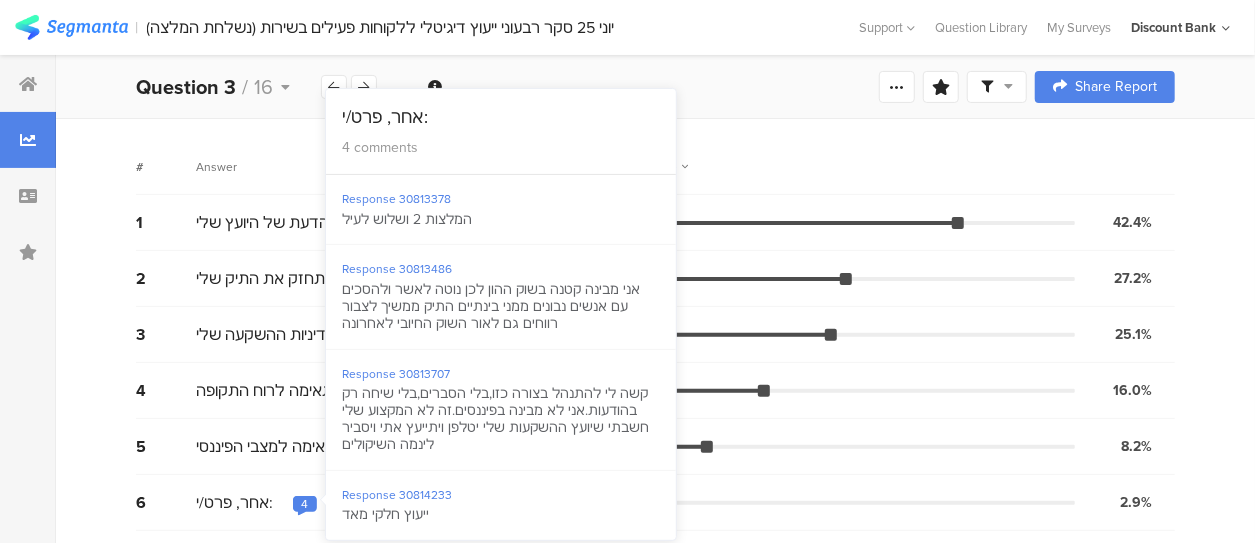 click on "#   Answer   Score" at bounding box center [655, 167] 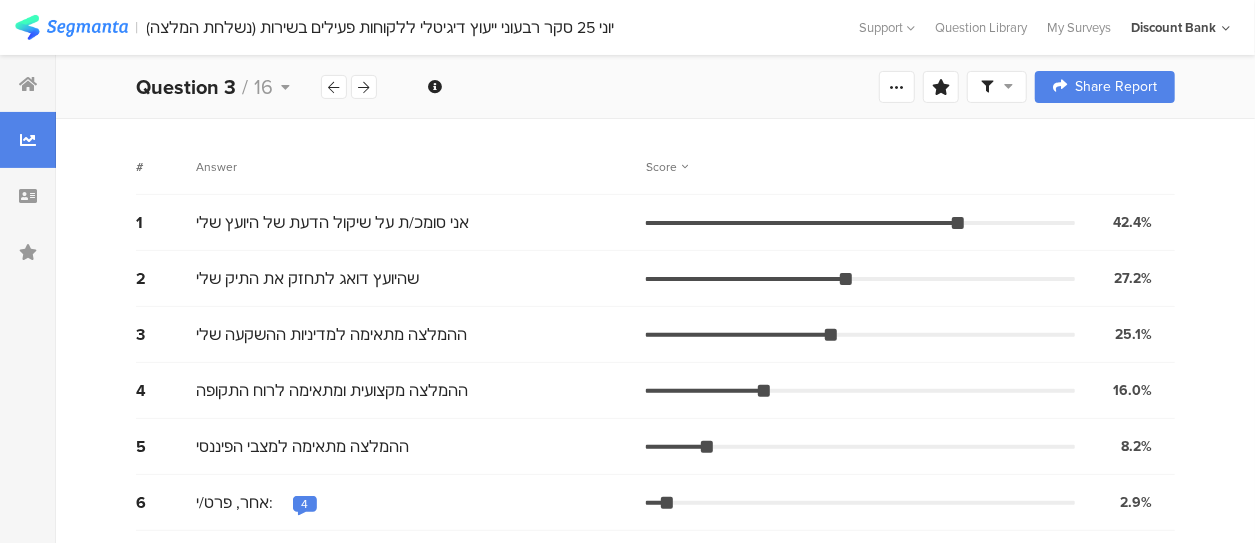 scroll, scrollTop: 168, scrollLeft: 16, axis: both 